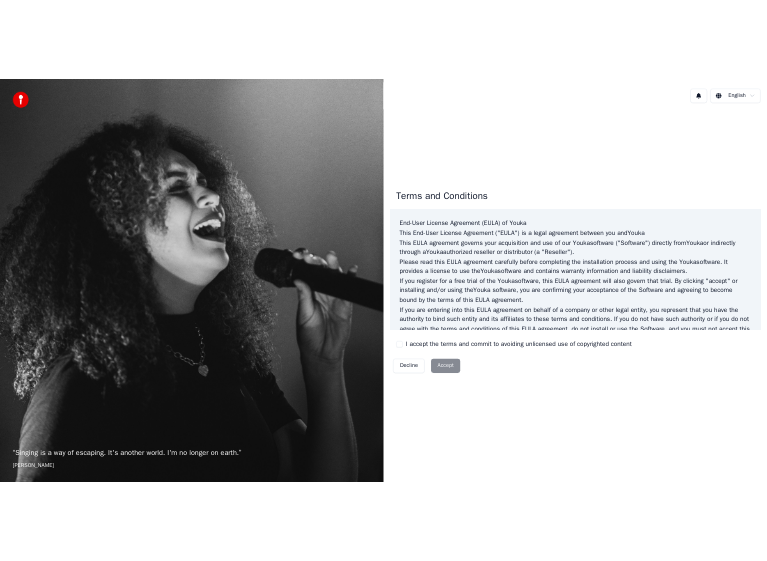 scroll, scrollTop: 0, scrollLeft: 0, axis: both 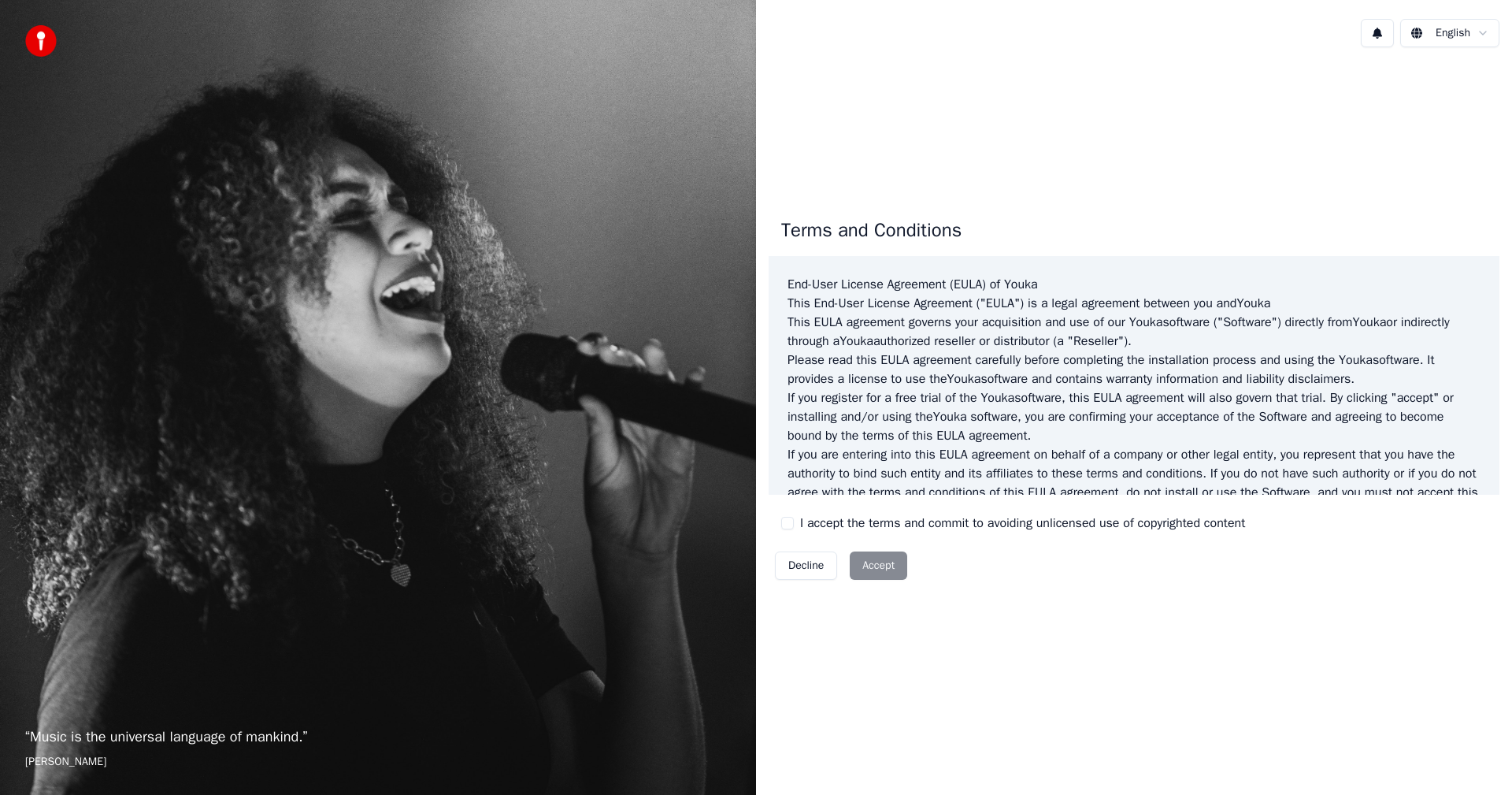 click on "I accept the terms and commit to avoiding unlicensed use of copyrighted content" at bounding box center [788, 523] 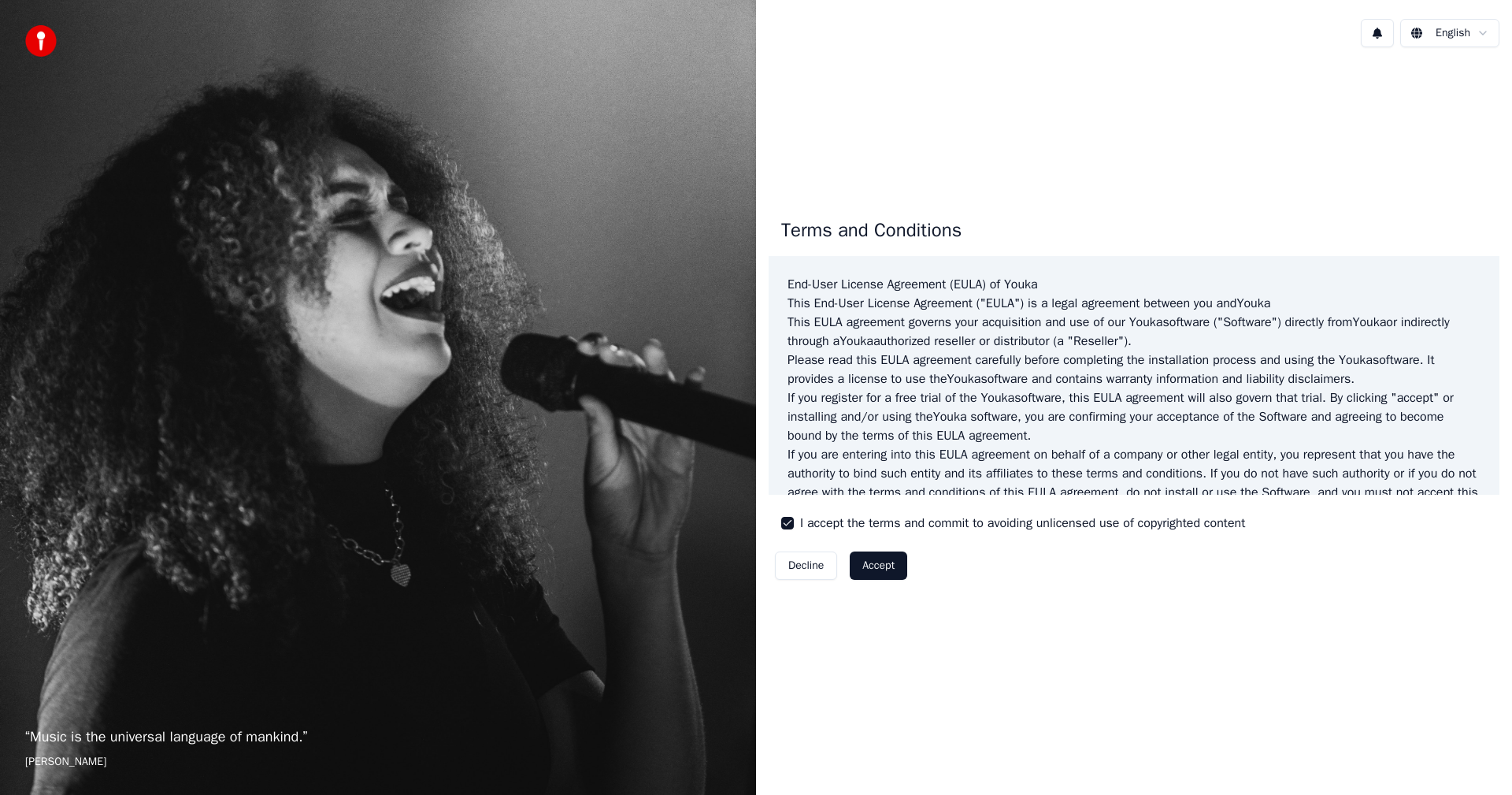 click on "Accept" at bounding box center (878, 566) 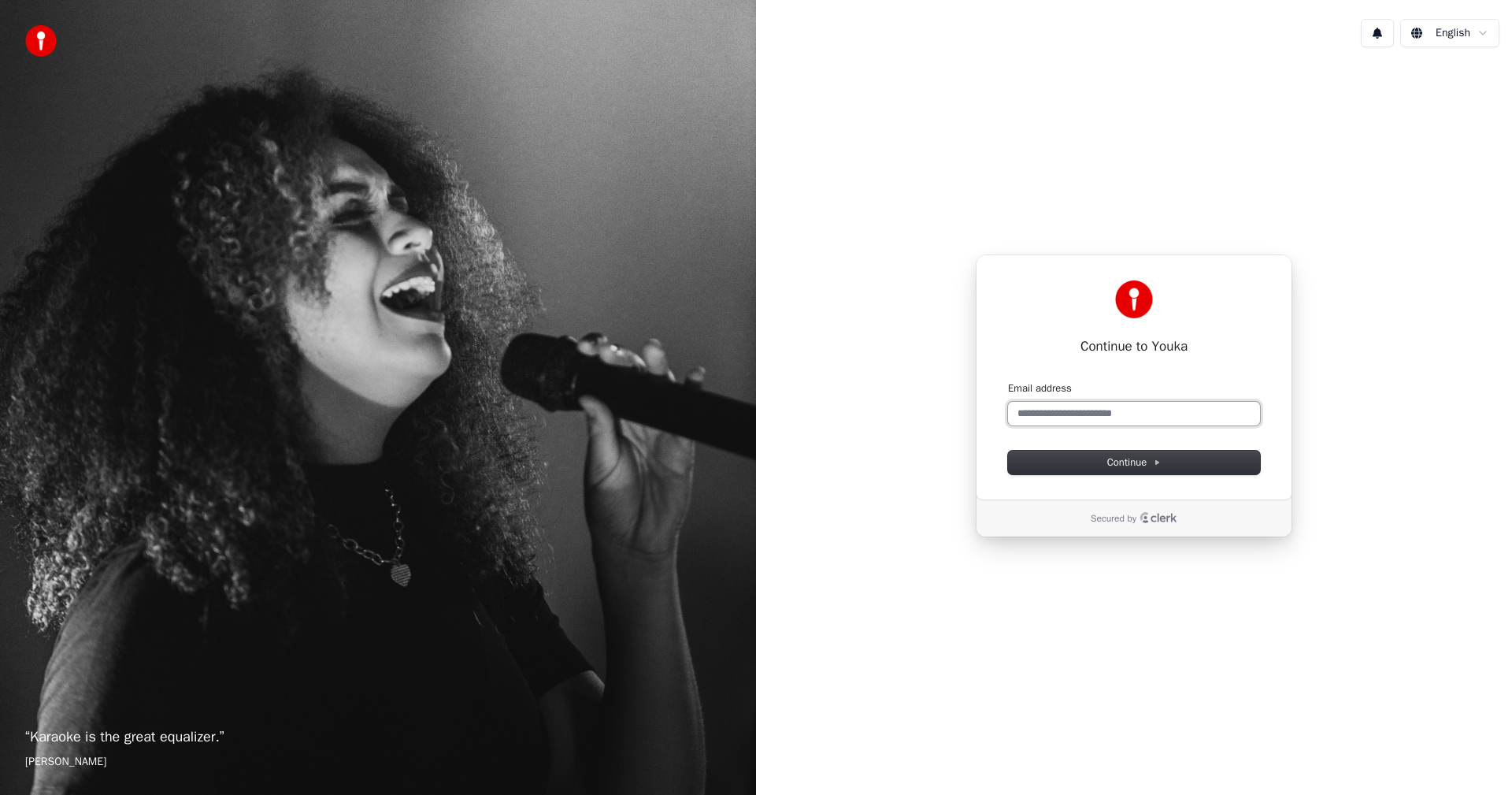 click on "Email address" at bounding box center (1134, 414) 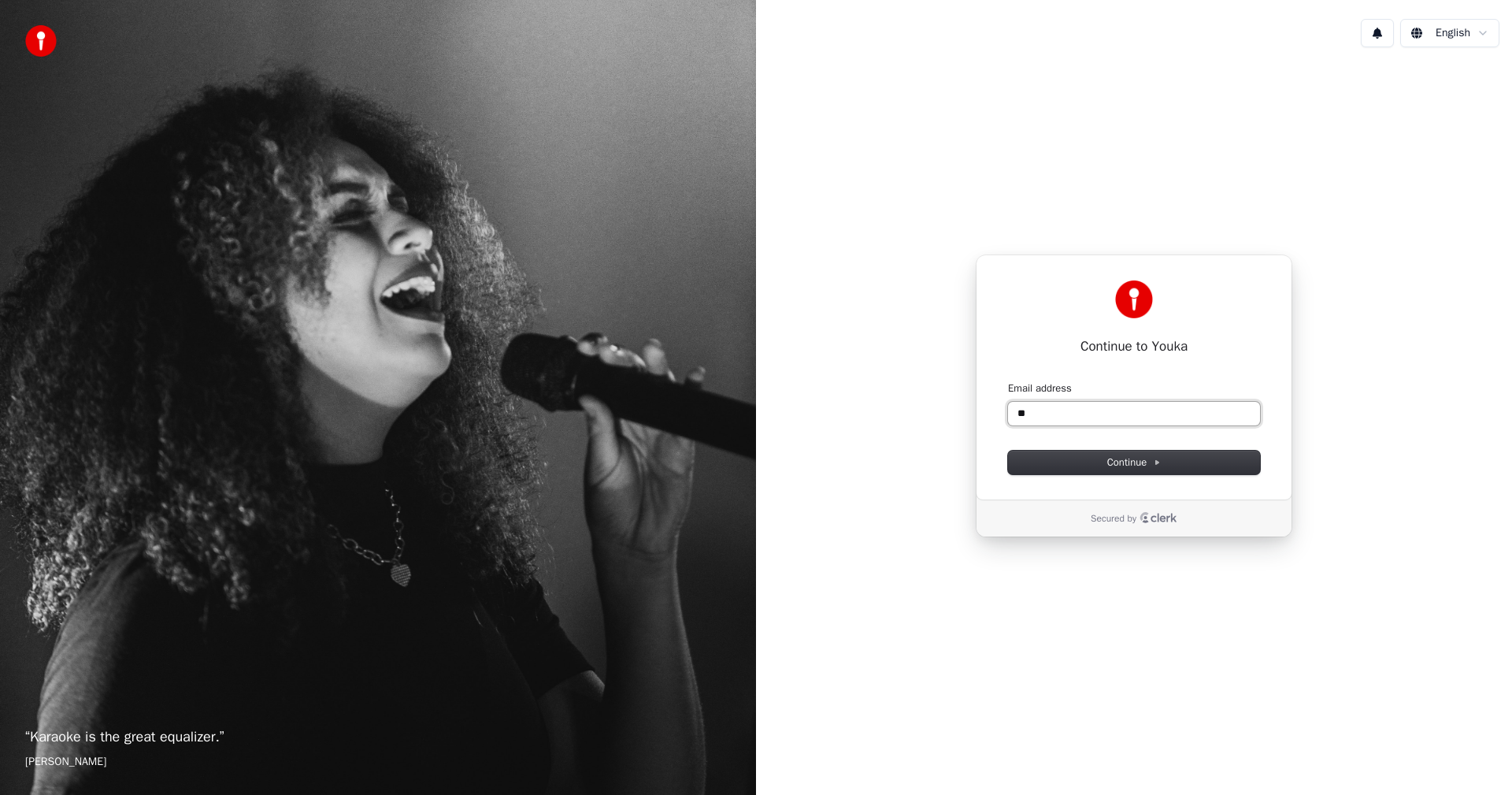type on "*" 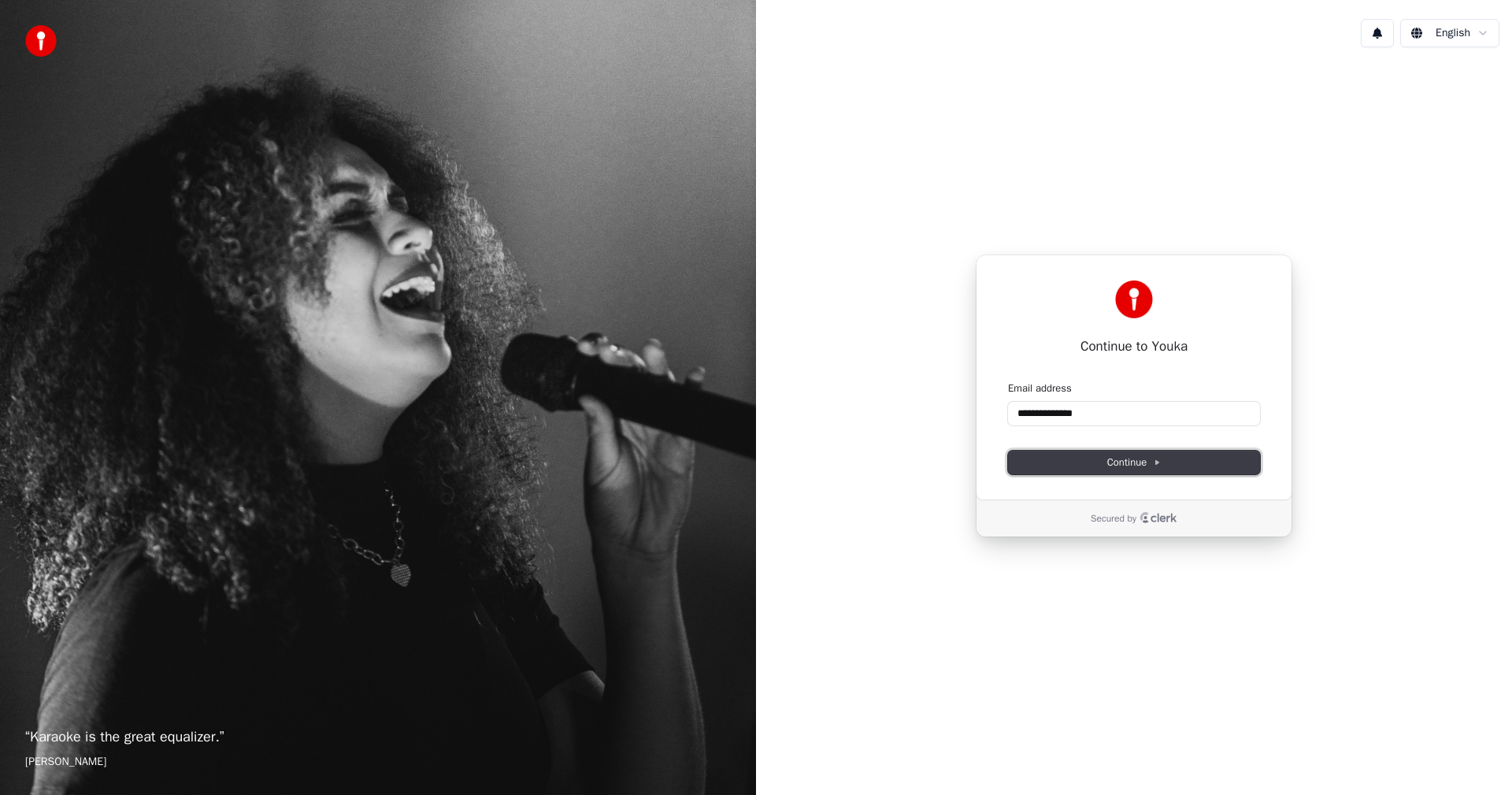 click on "Continue" at bounding box center [1134, 463] 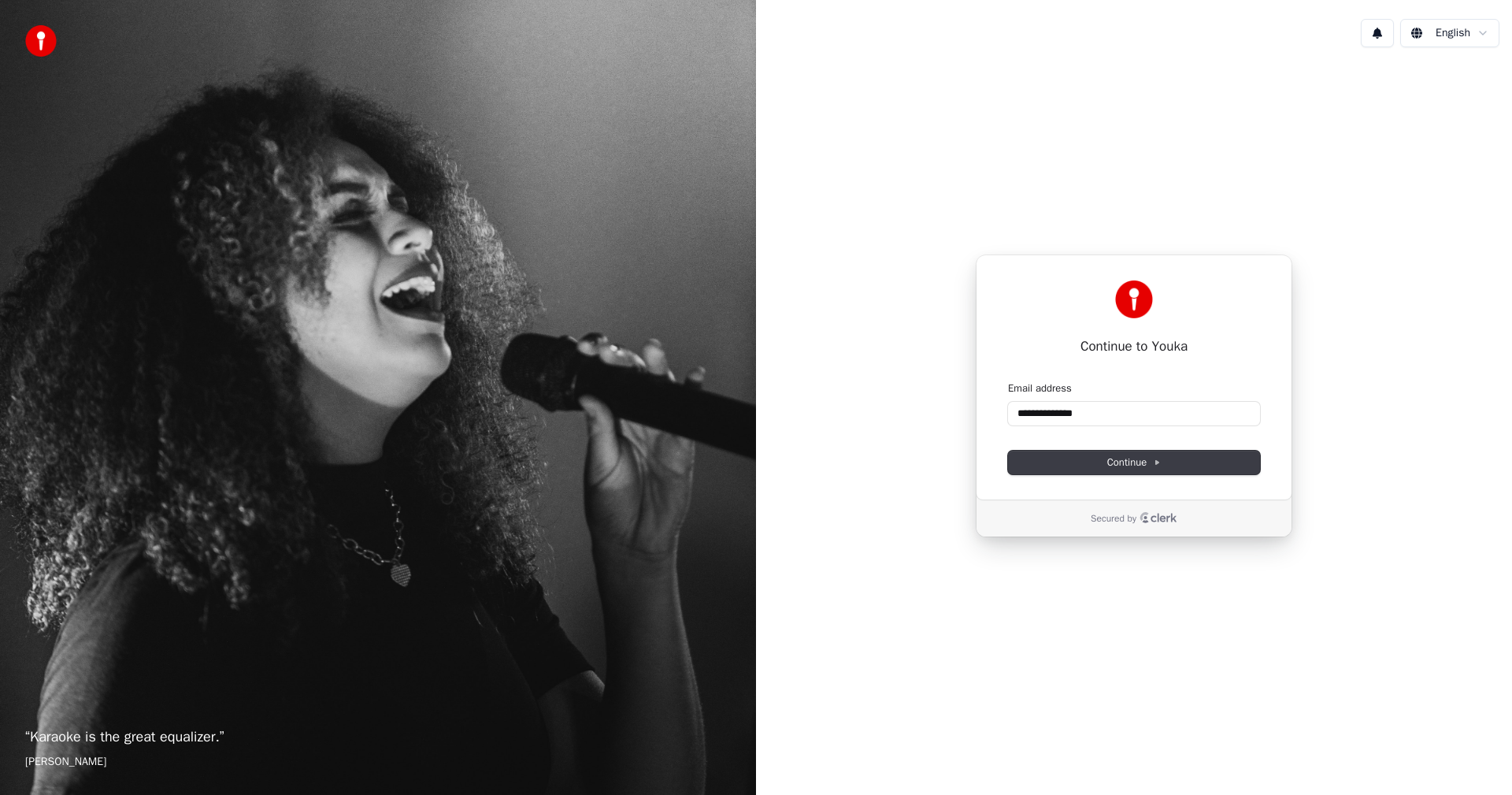 type on "**********" 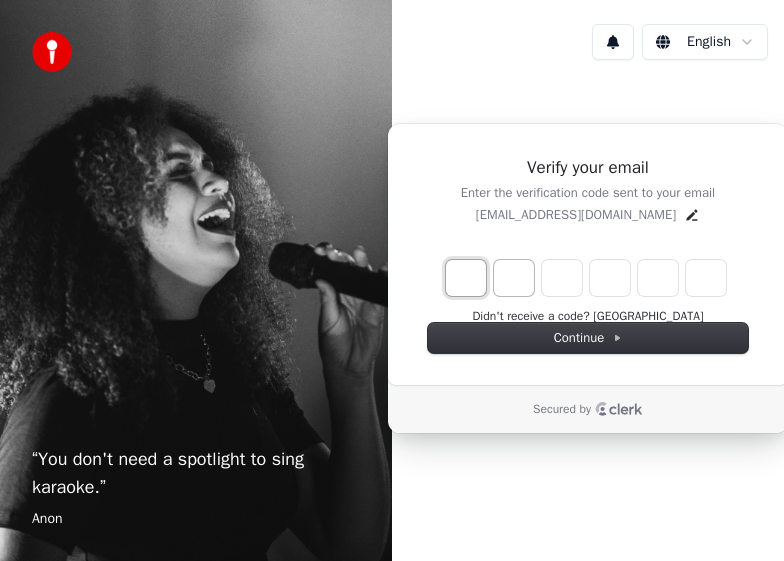 type on "*" 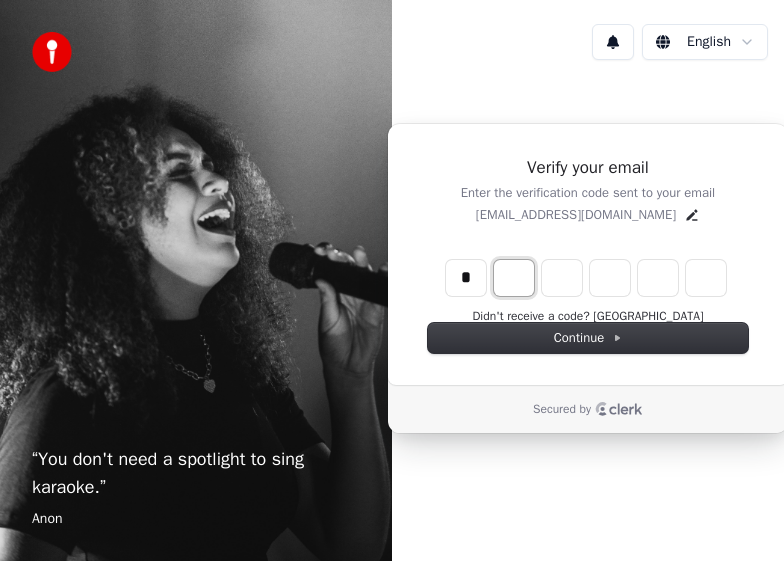 type on "*" 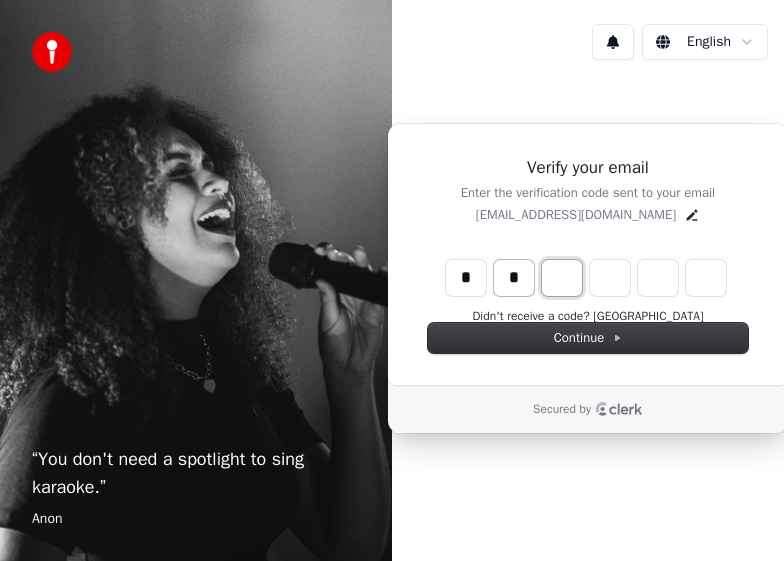 type on "*" 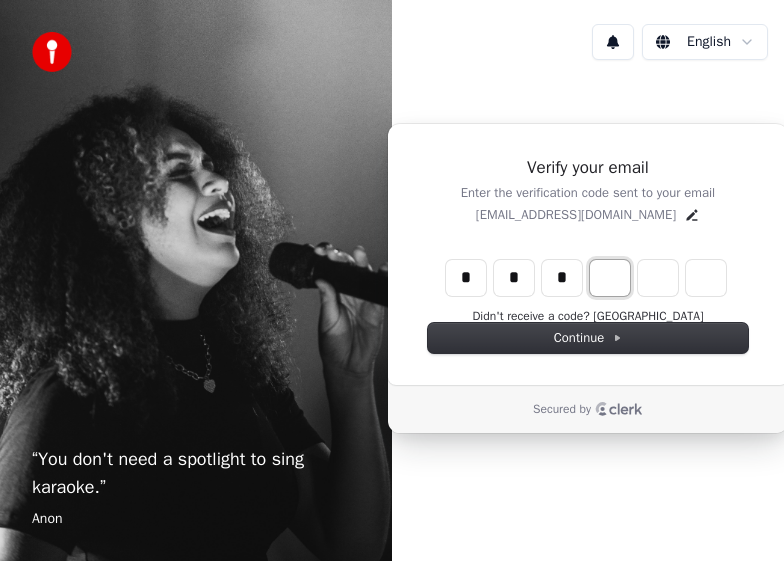 type on "*" 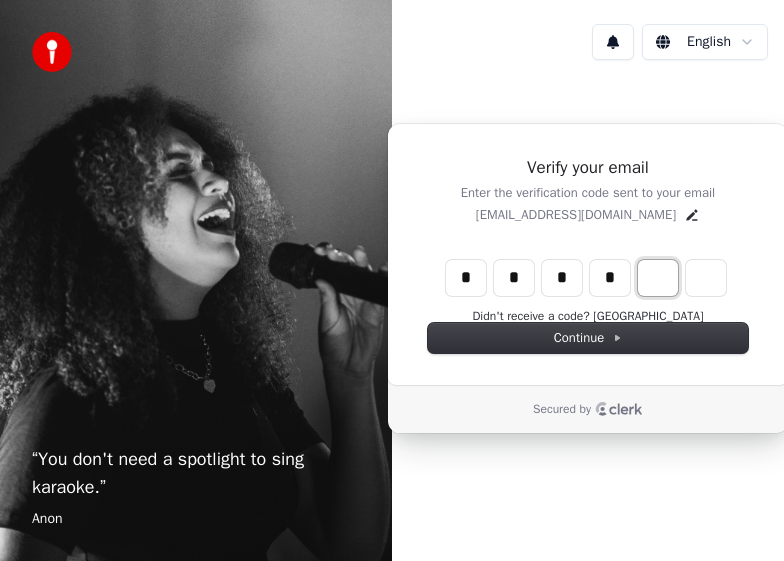 type on "*" 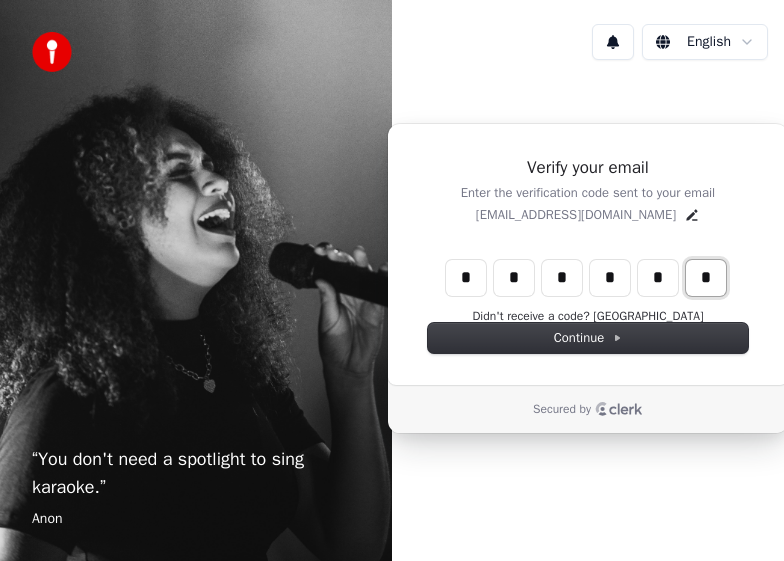 type on "*" 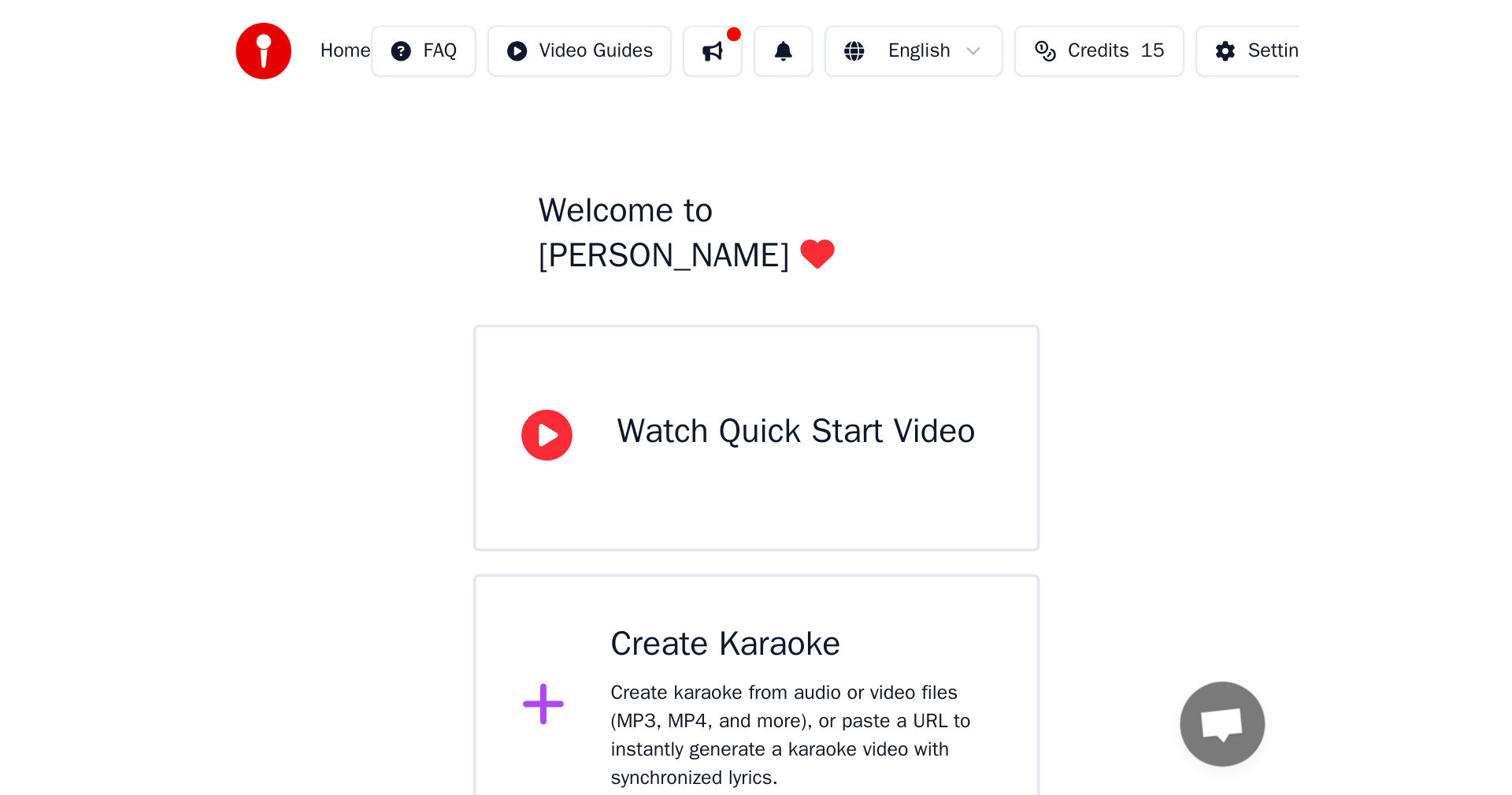 scroll, scrollTop: 0, scrollLeft: 0, axis: both 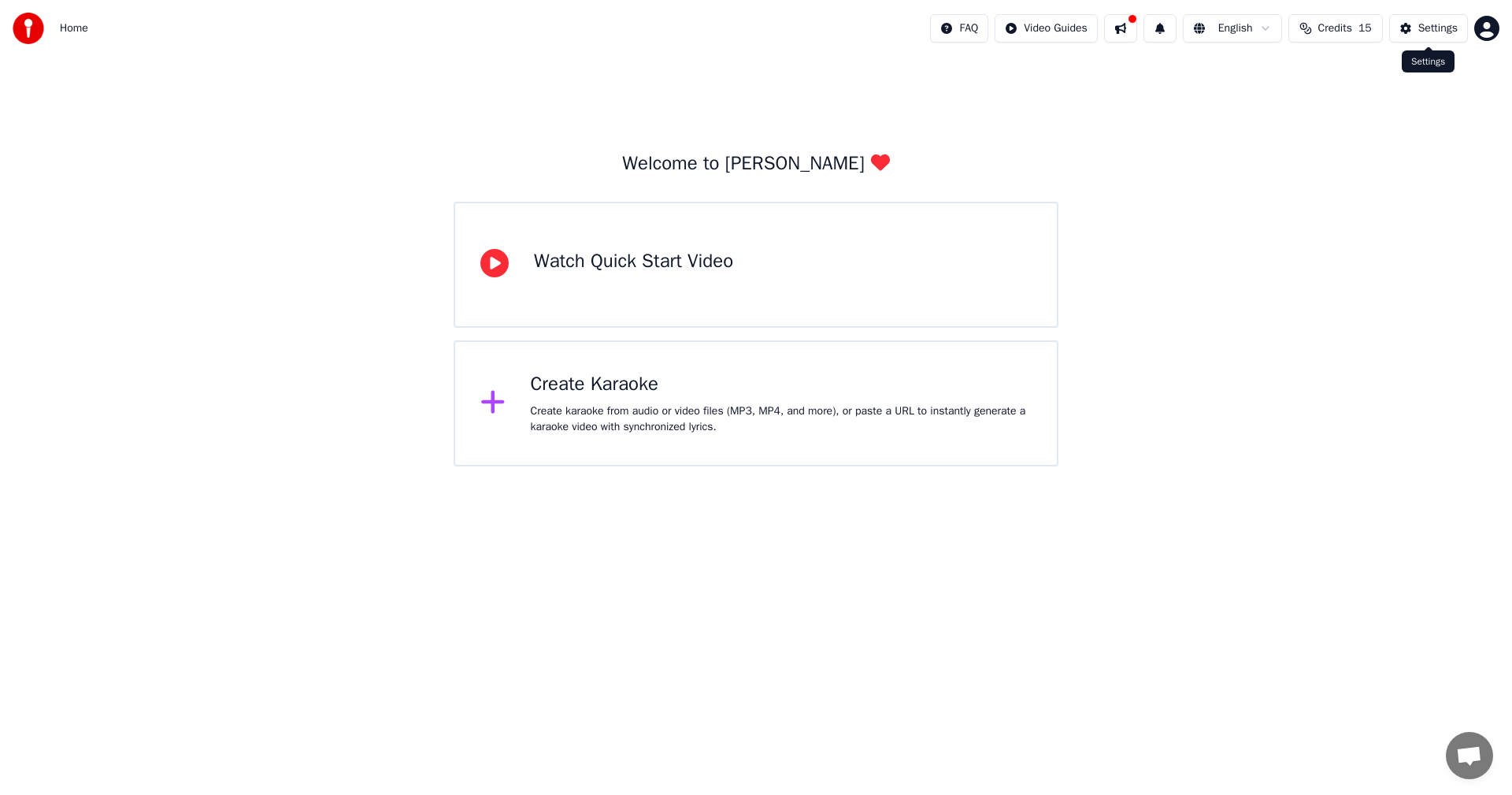 click on "Settings" at bounding box center (1438, 28) 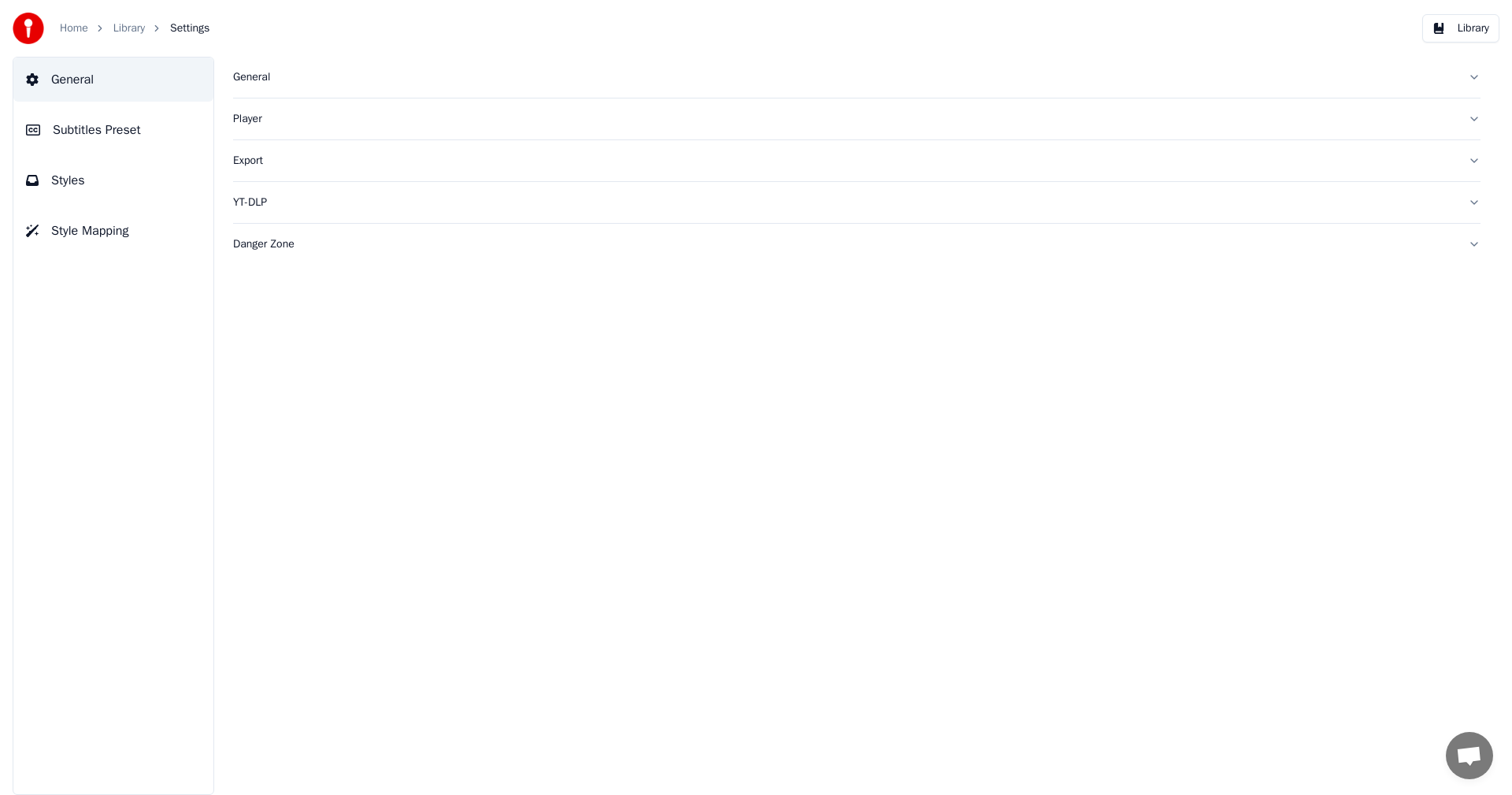 click on "Library" at bounding box center (1461, 28) 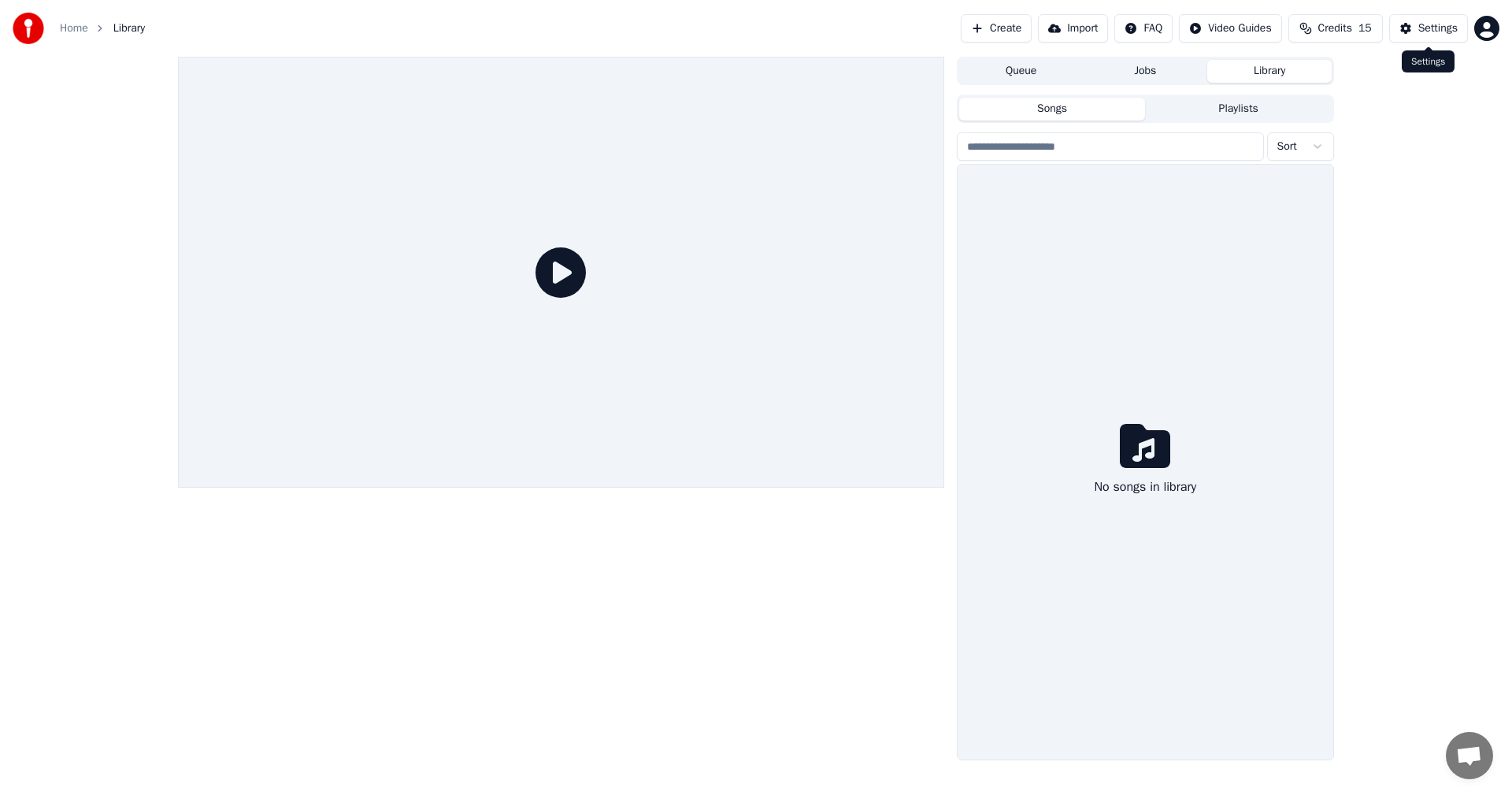 click on "Settings" at bounding box center [1429, 28] 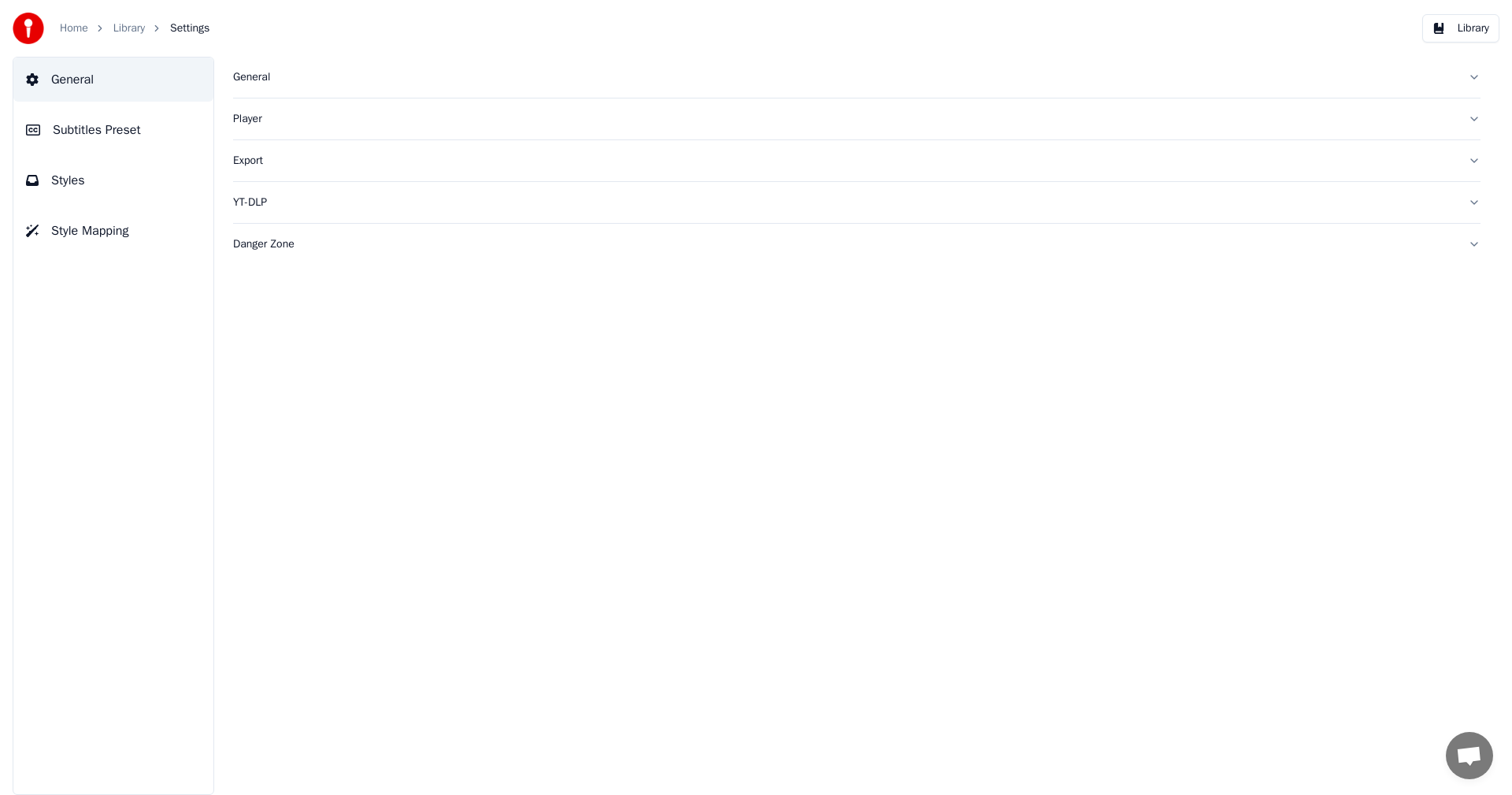 click on "General" at bounding box center (844, 77) 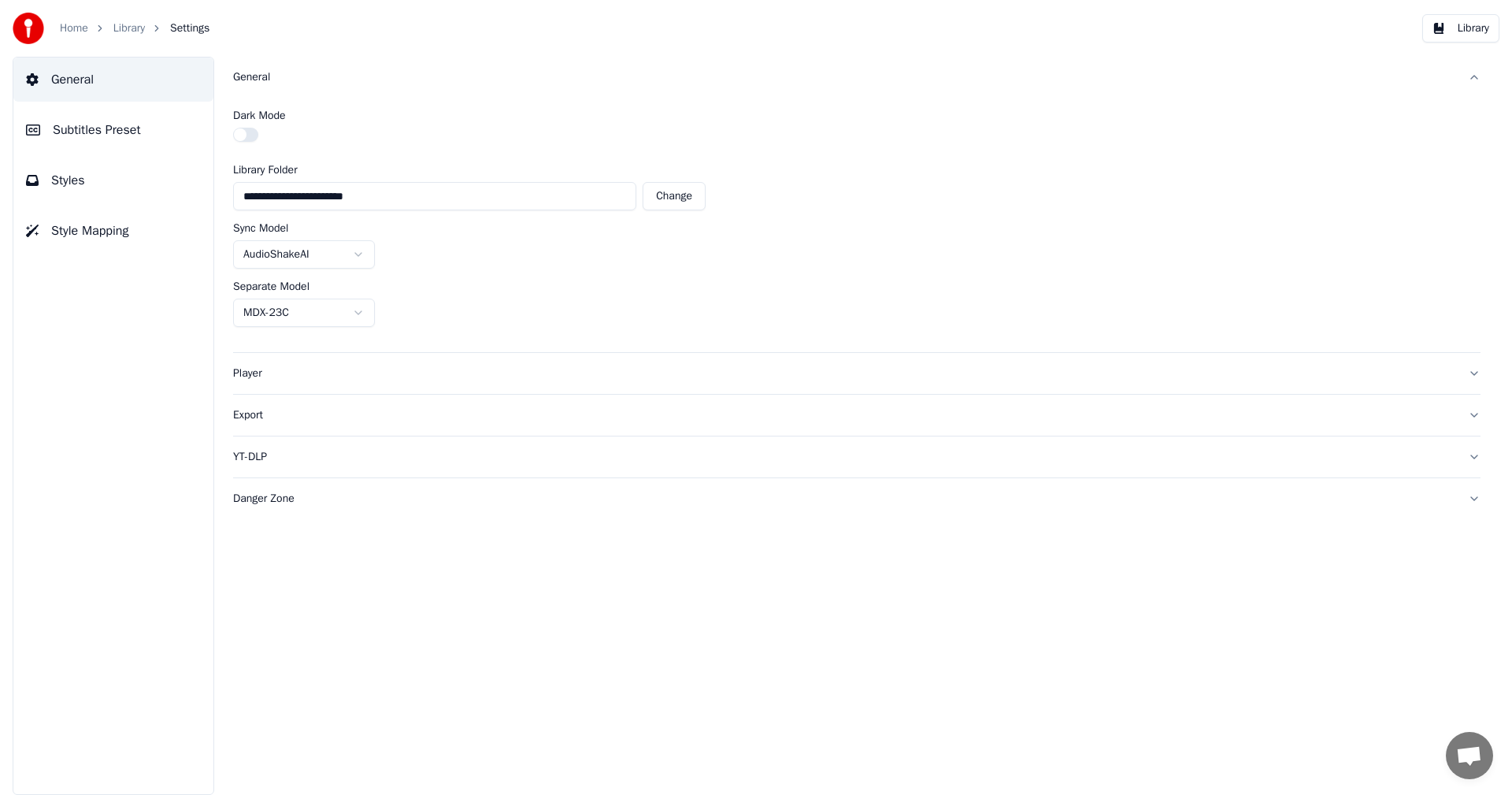 click on "General" at bounding box center [844, 77] 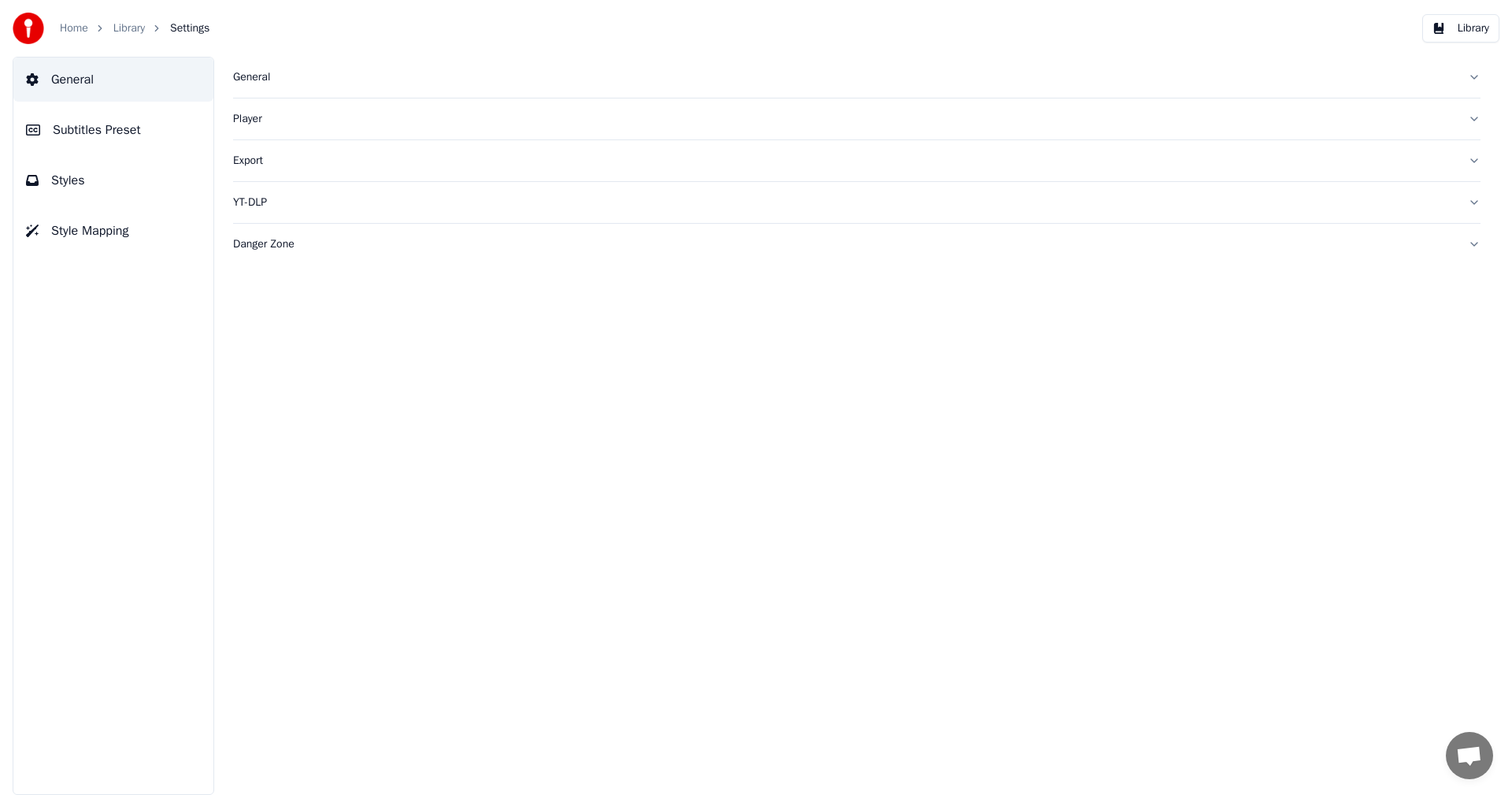 click on "Export" at bounding box center (844, 161) 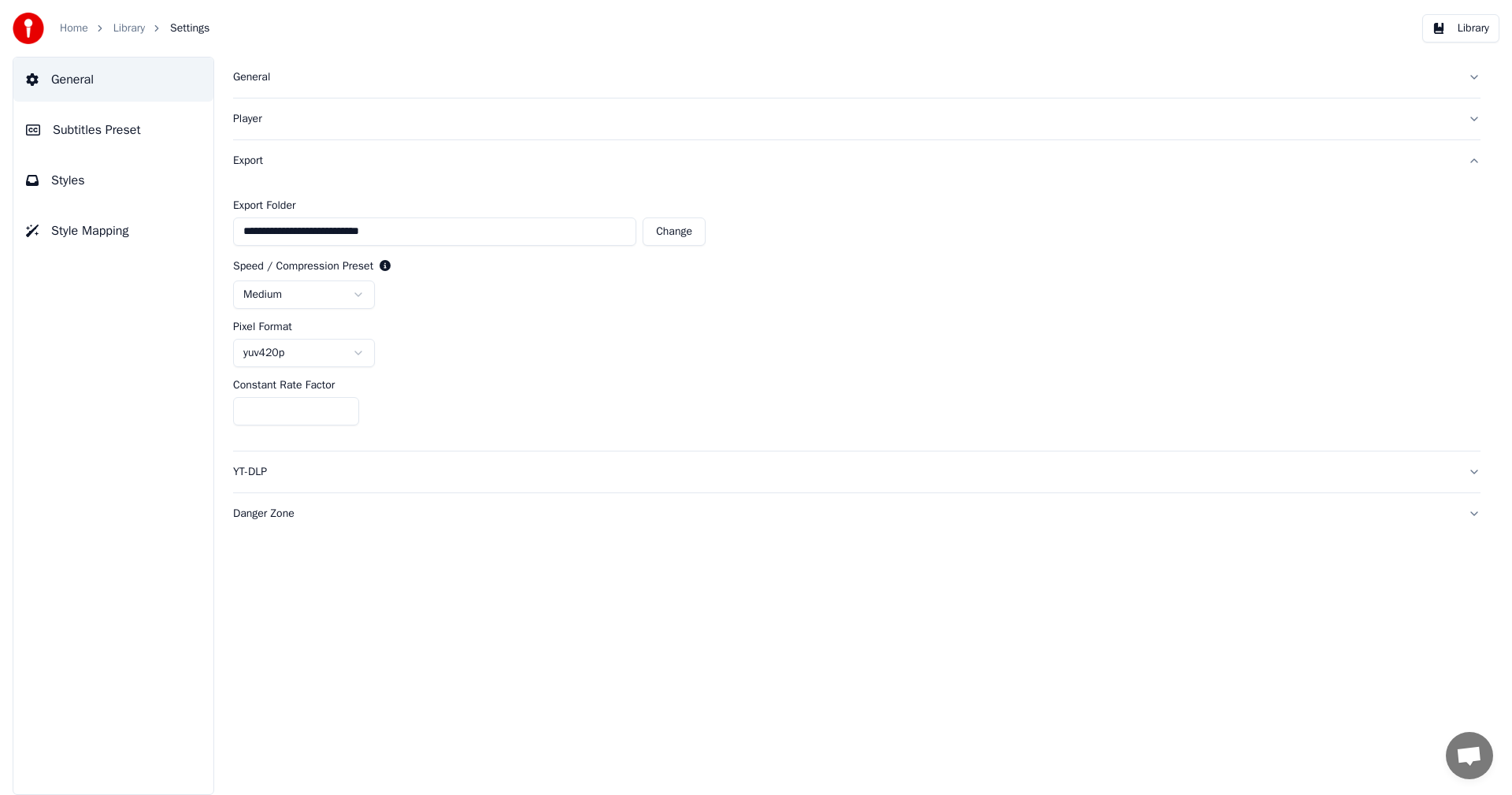 click on "Export" at bounding box center (844, 161) 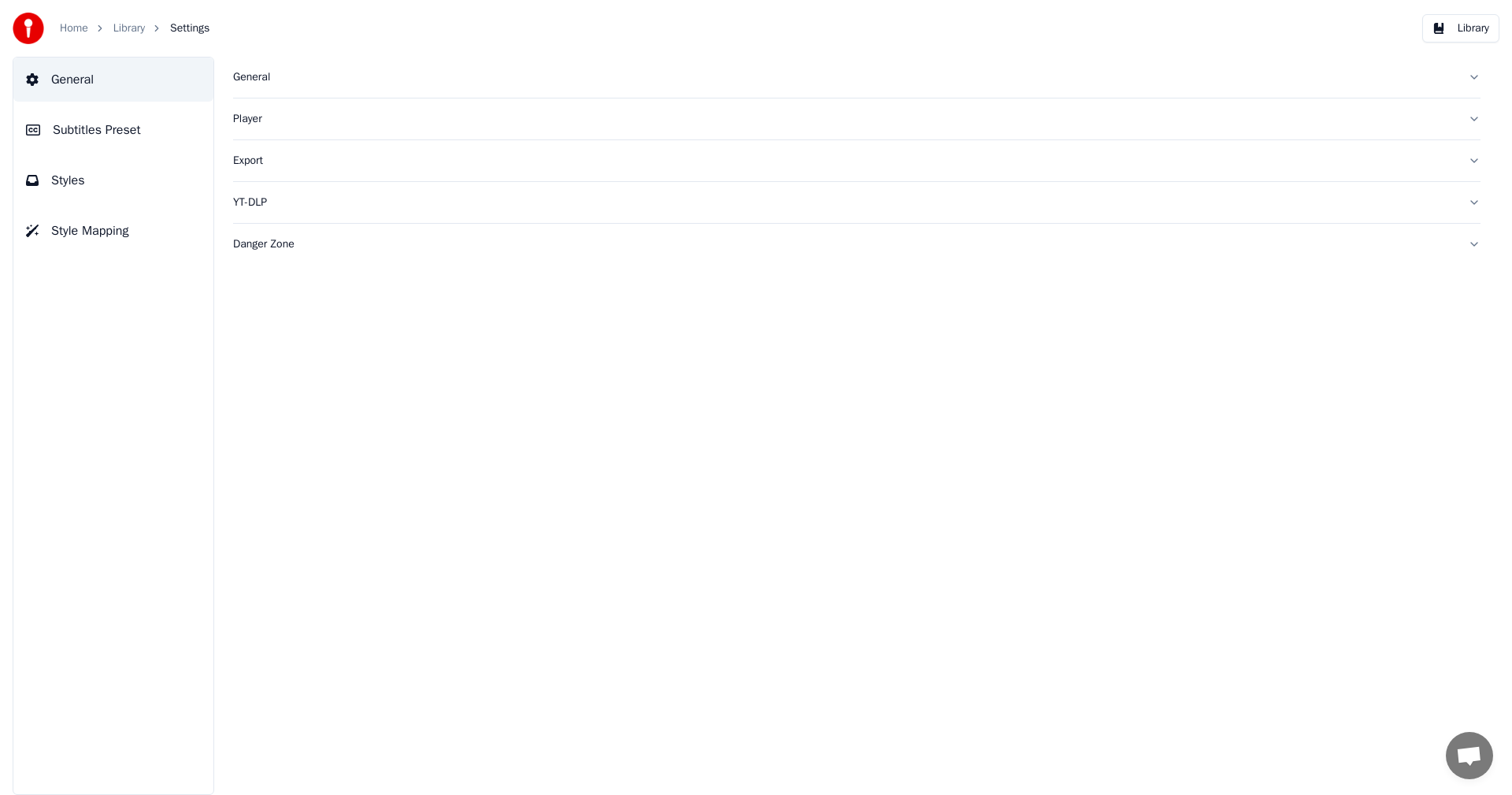 click on "Home" at bounding box center [74, 28] 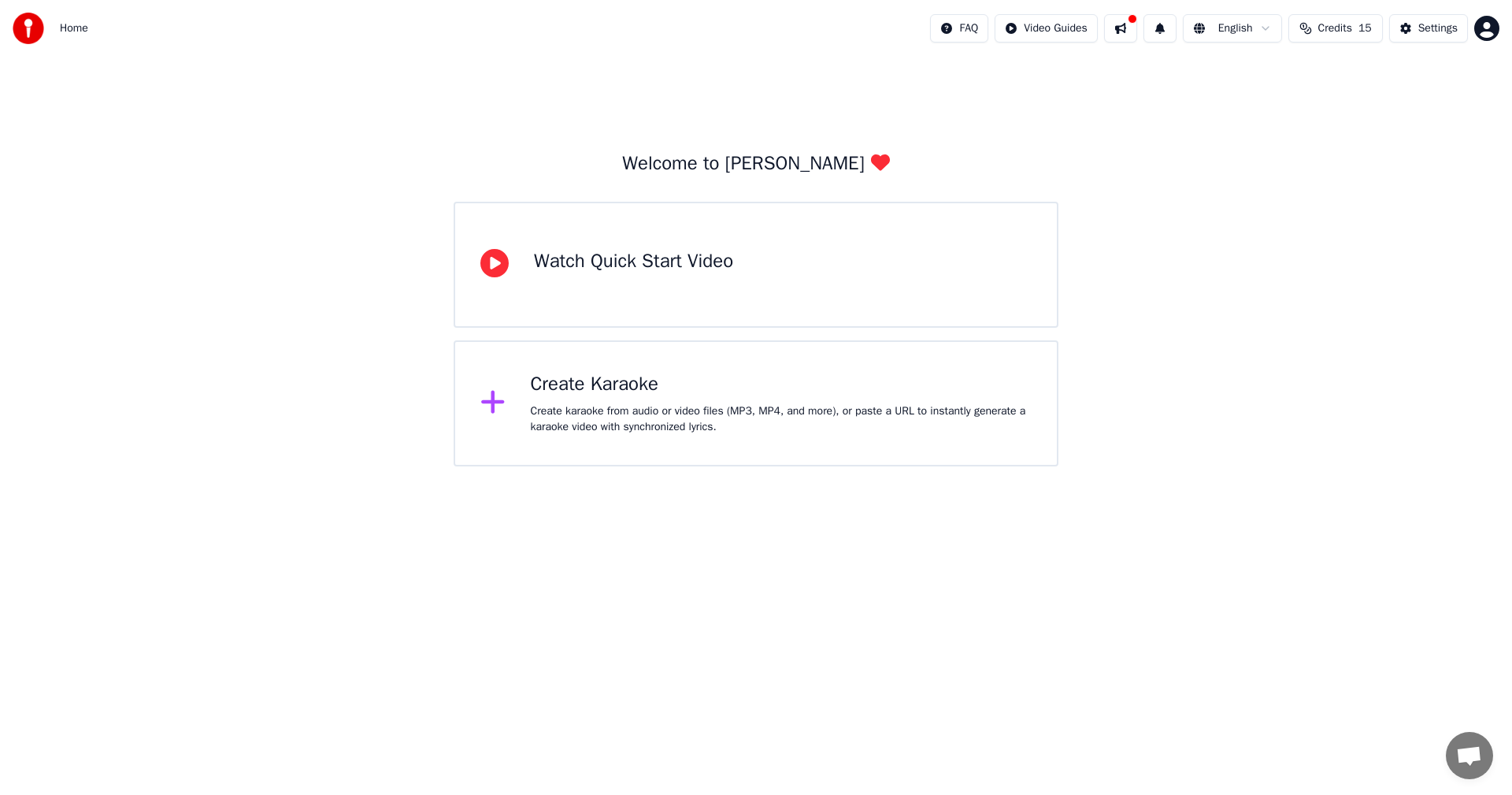 click on "Create Karaoke" at bounding box center (781, 384) 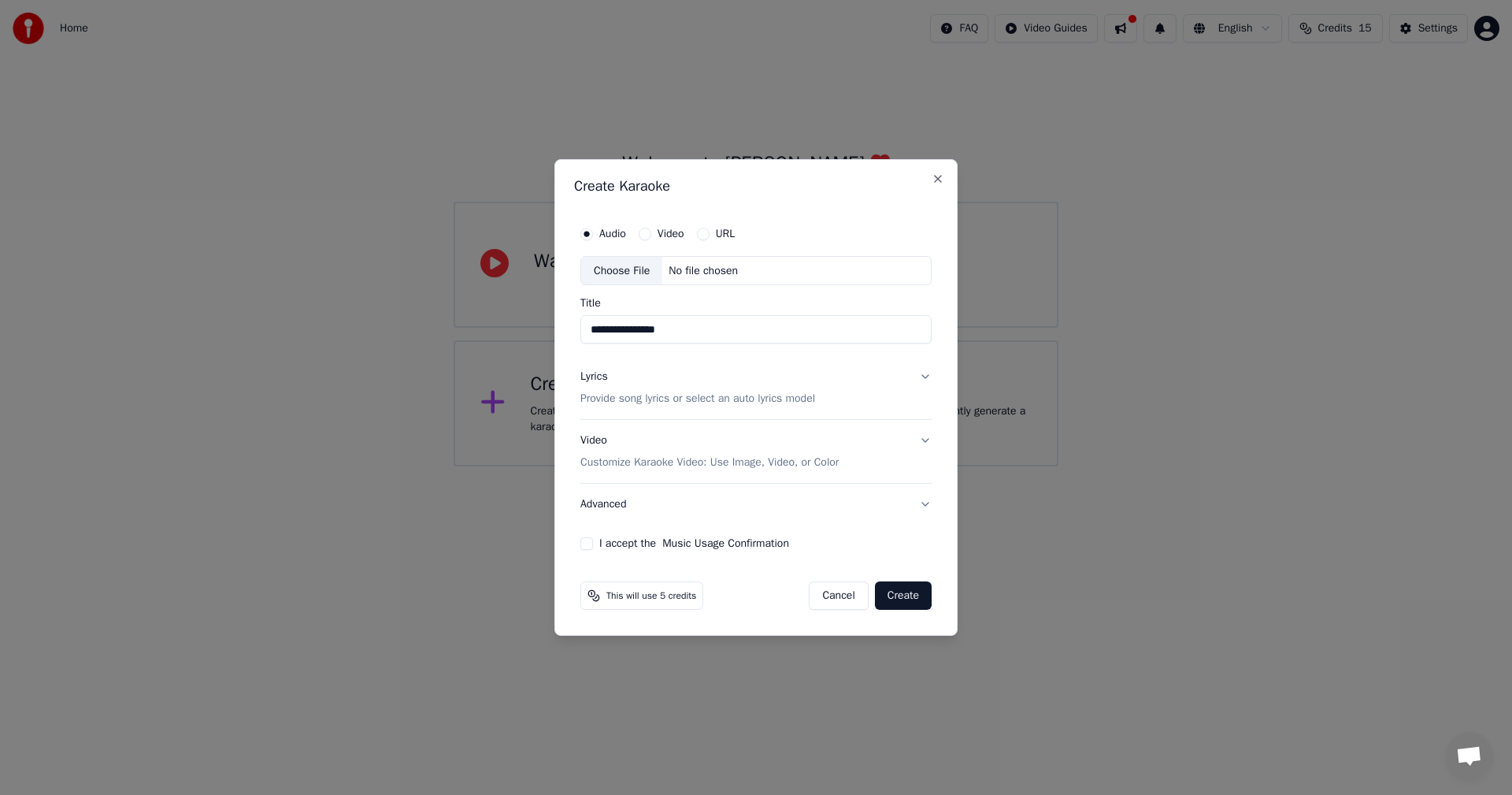 click on "**********" at bounding box center [756, 330] 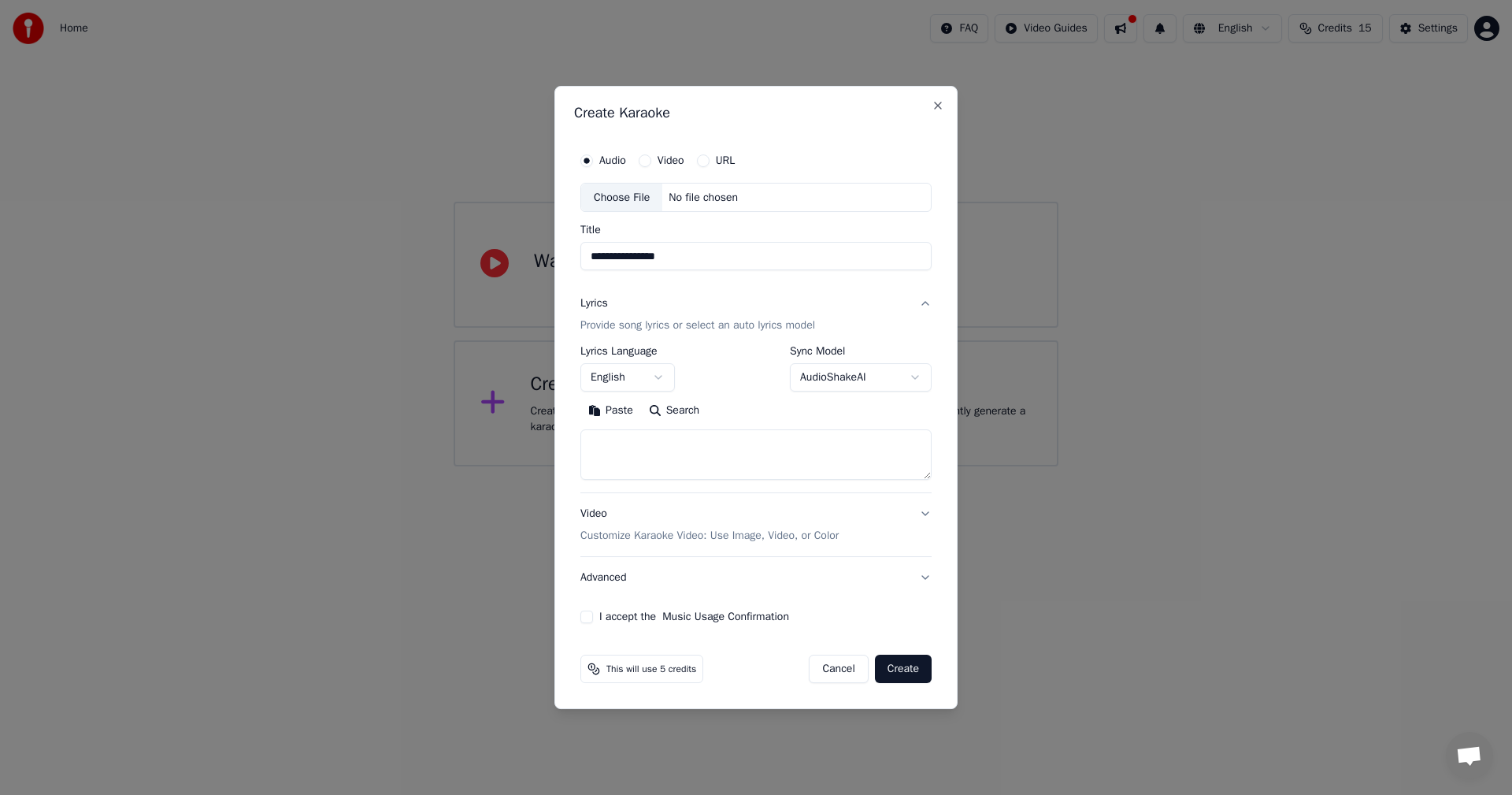 click on "**********" at bounding box center [756, 233] 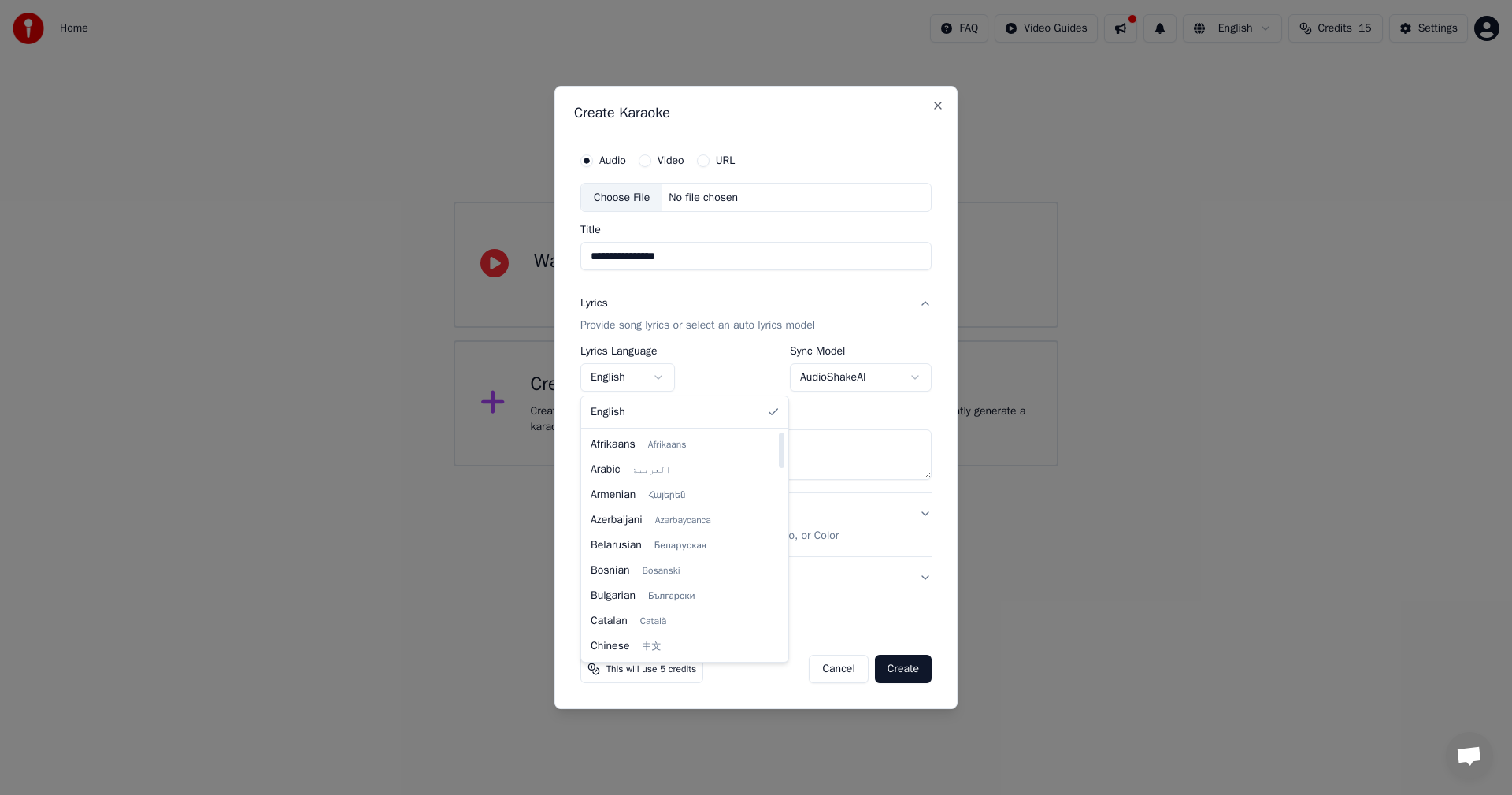 select on "**" 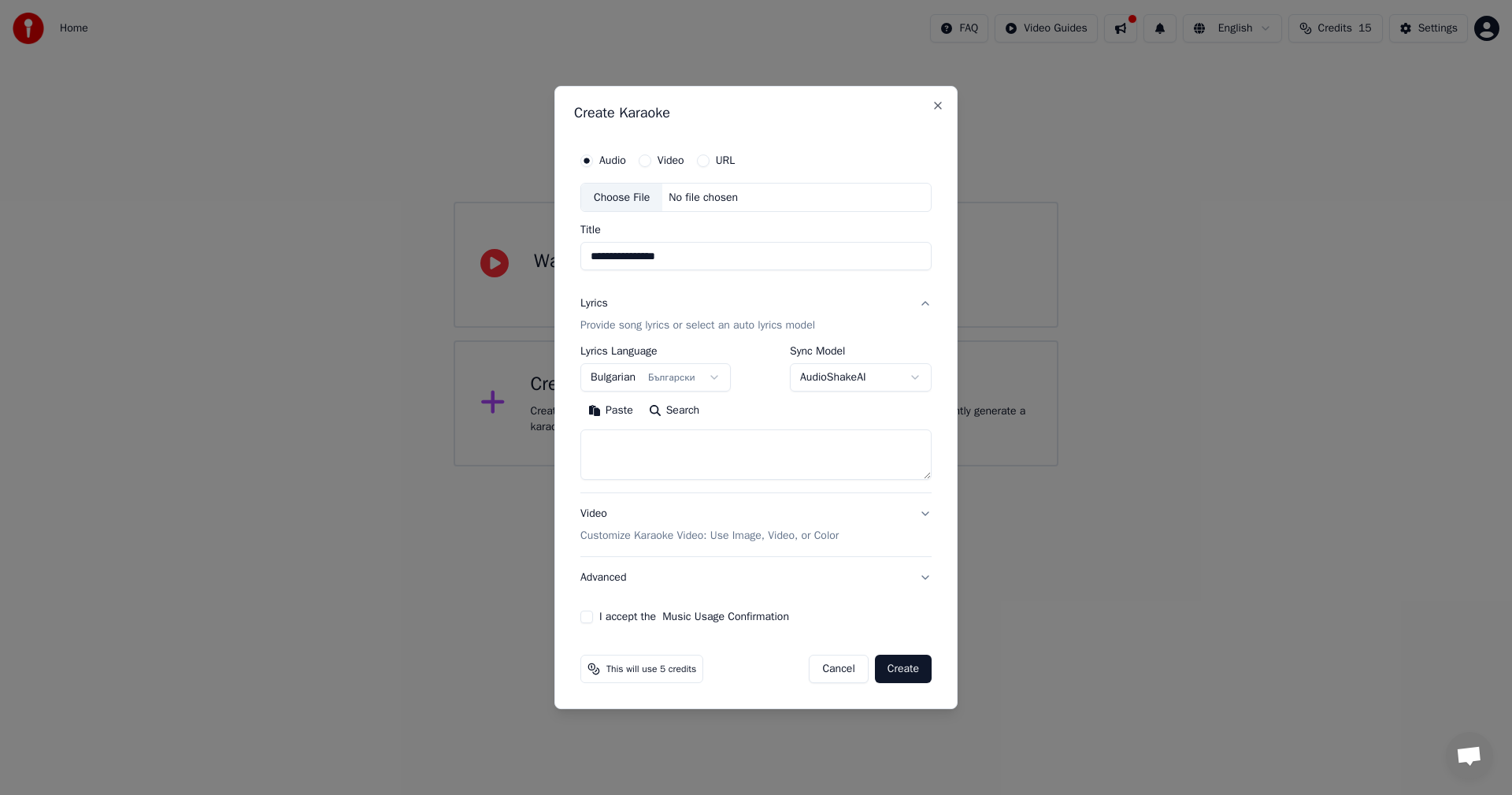 click on "**********" at bounding box center (756, 233) 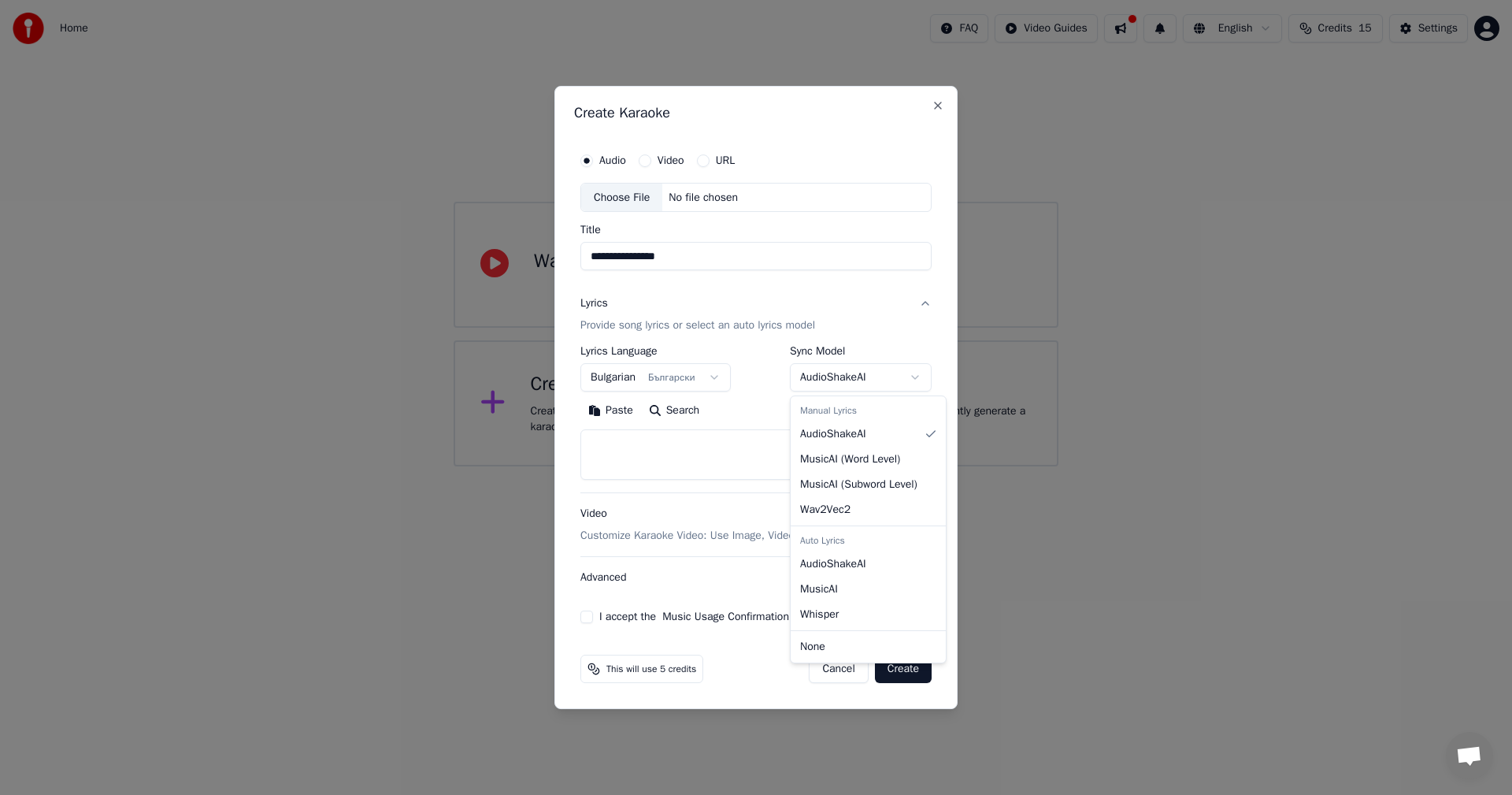 click on "**********" at bounding box center [756, 233] 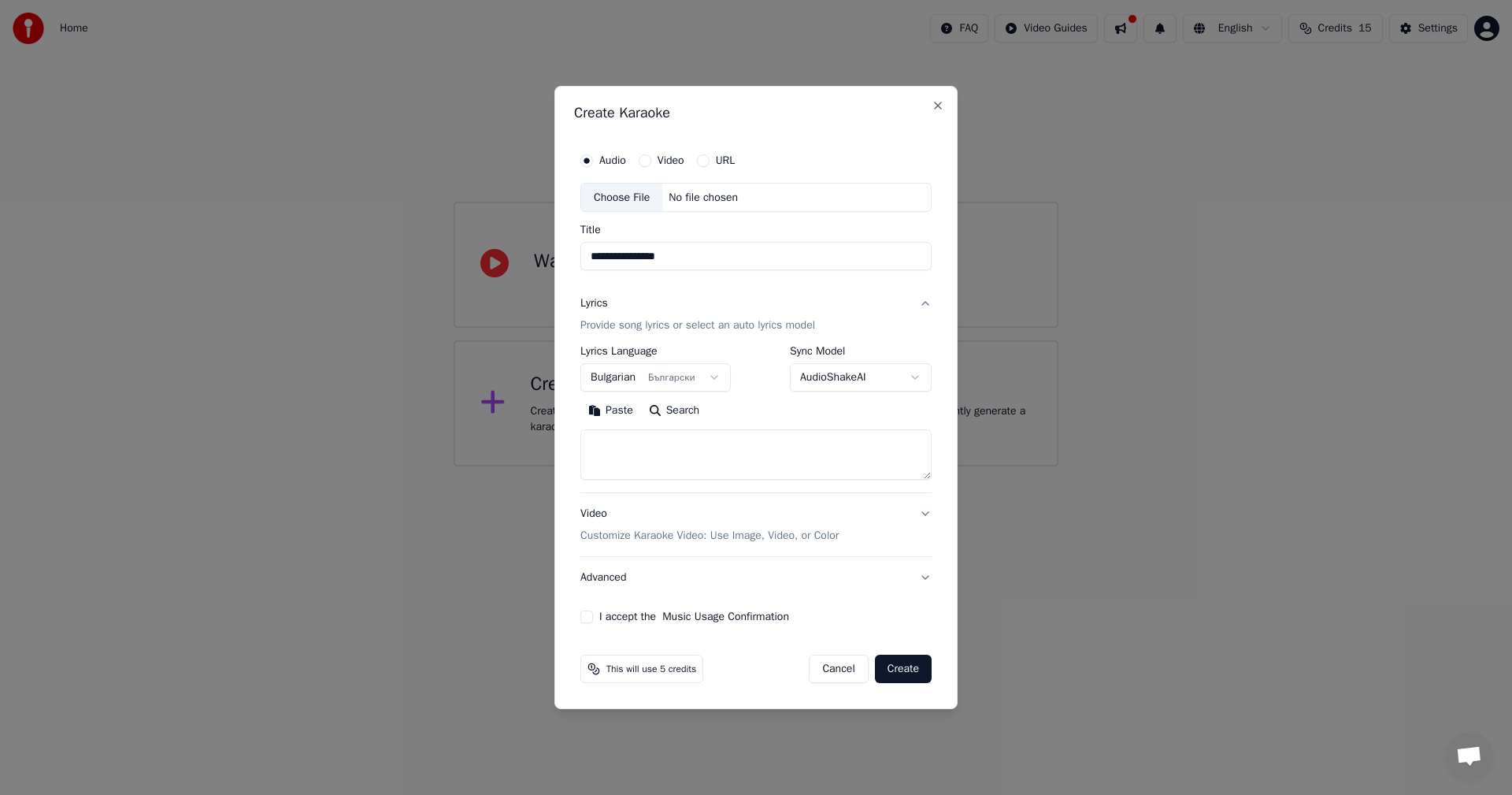 click on "Choose File" at bounding box center [621, 198] 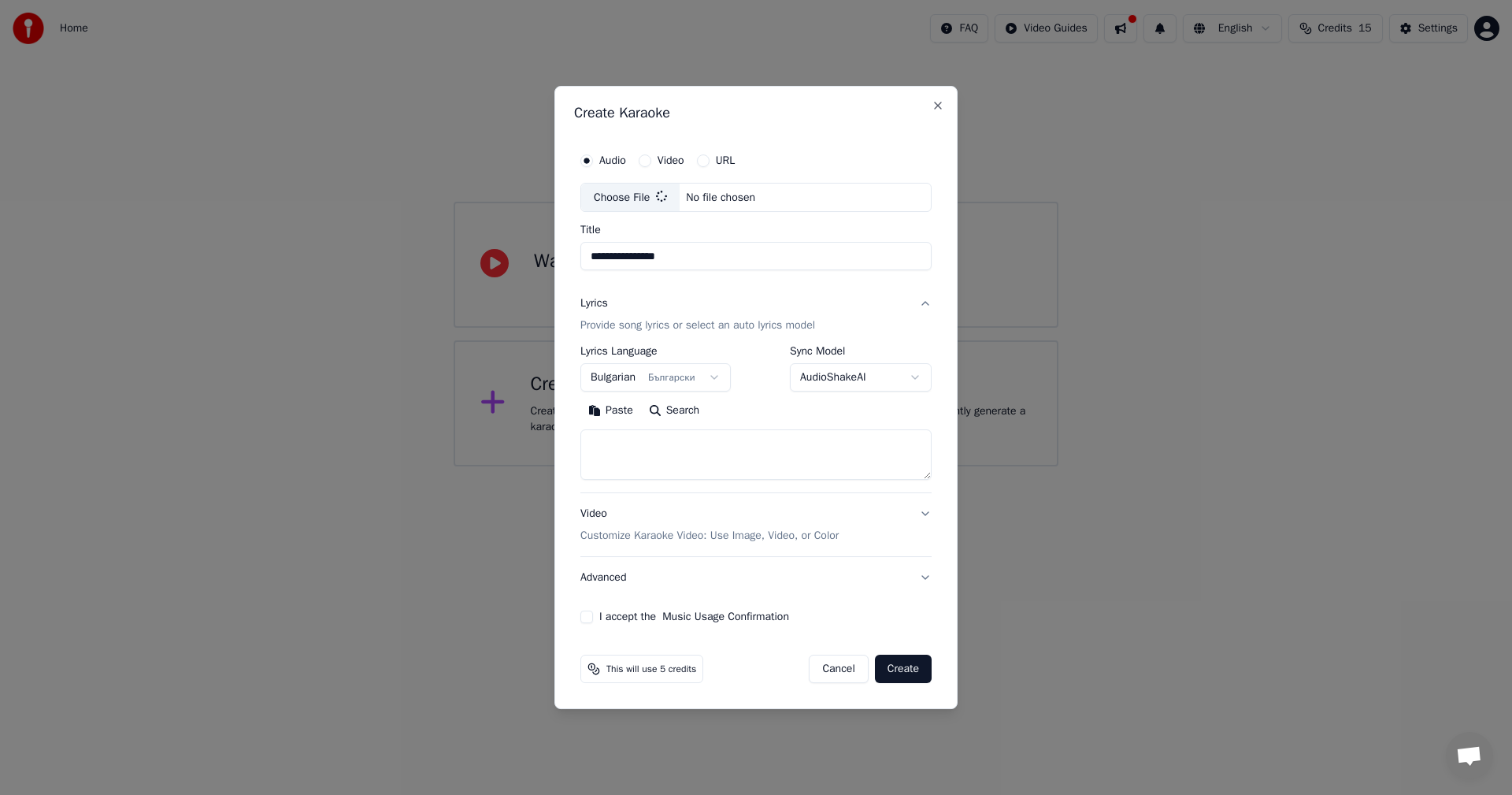 type on "**********" 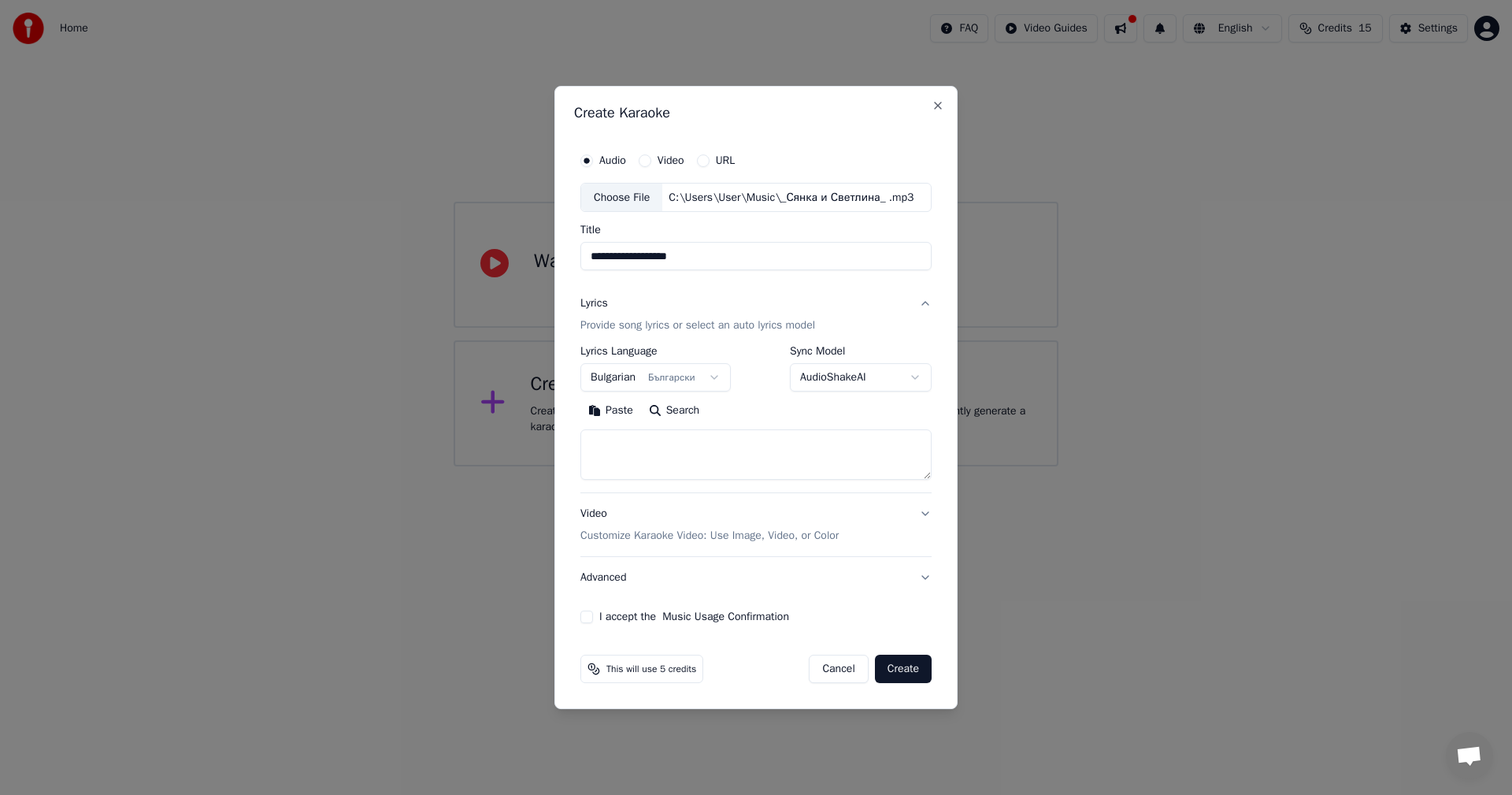 click at bounding box center [756, 455] 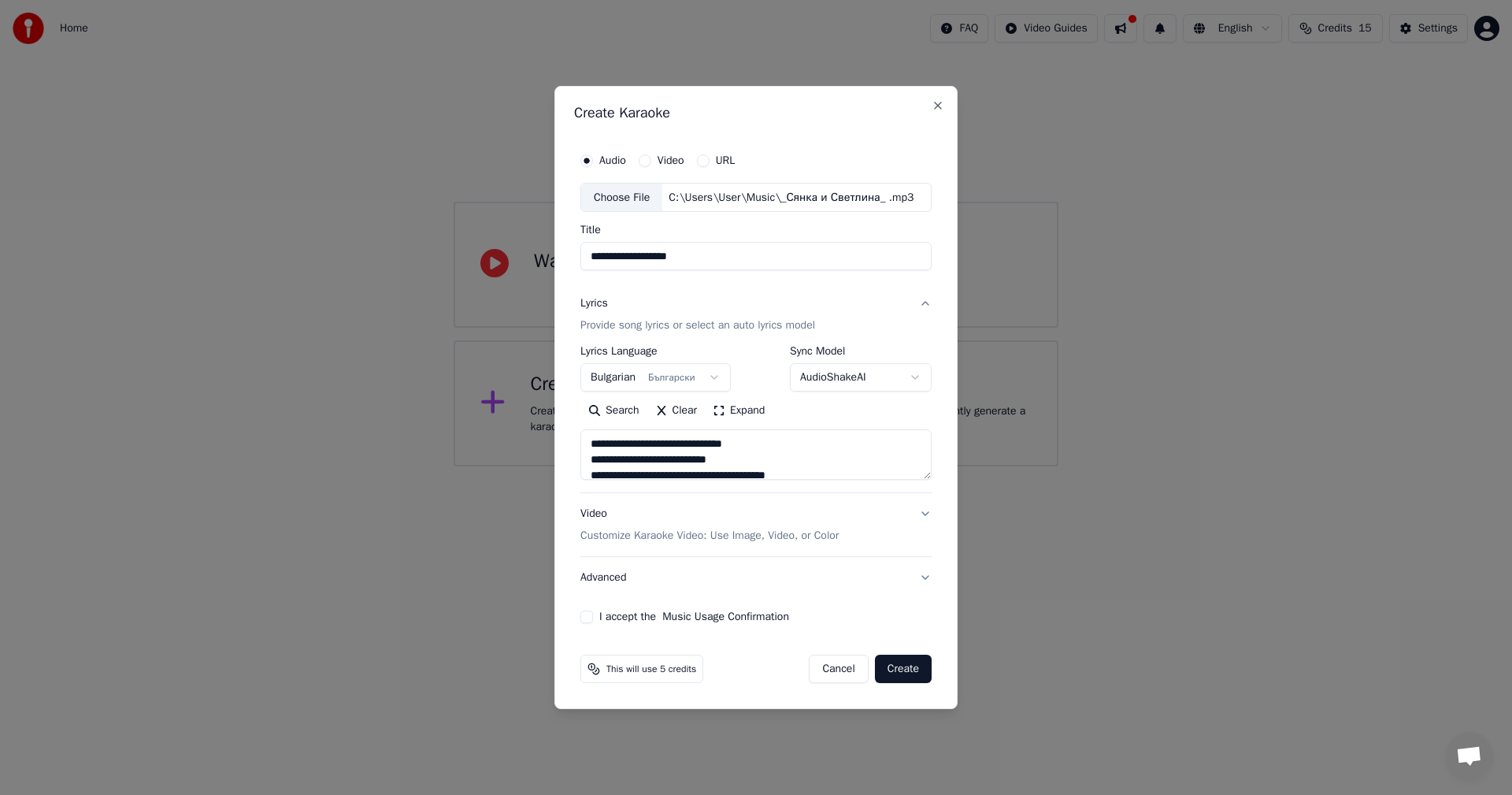 drag, startPoint x: 837, startPoint y: 477, endPoint x: 843, endPoint y: 501, distance: 24.73863 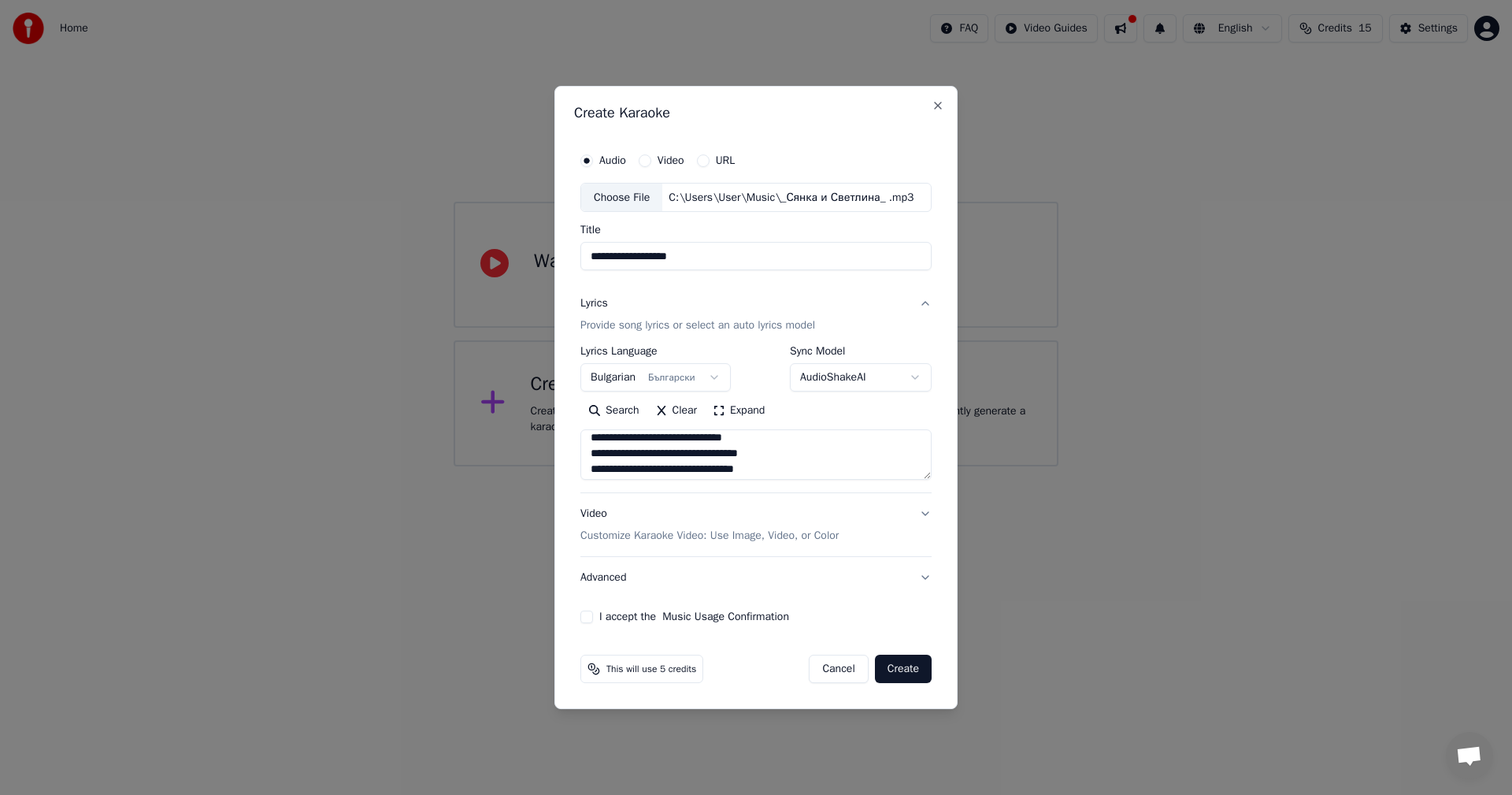 scroll, scrollTop: 243, scrollLeft: 0, axis: vertical 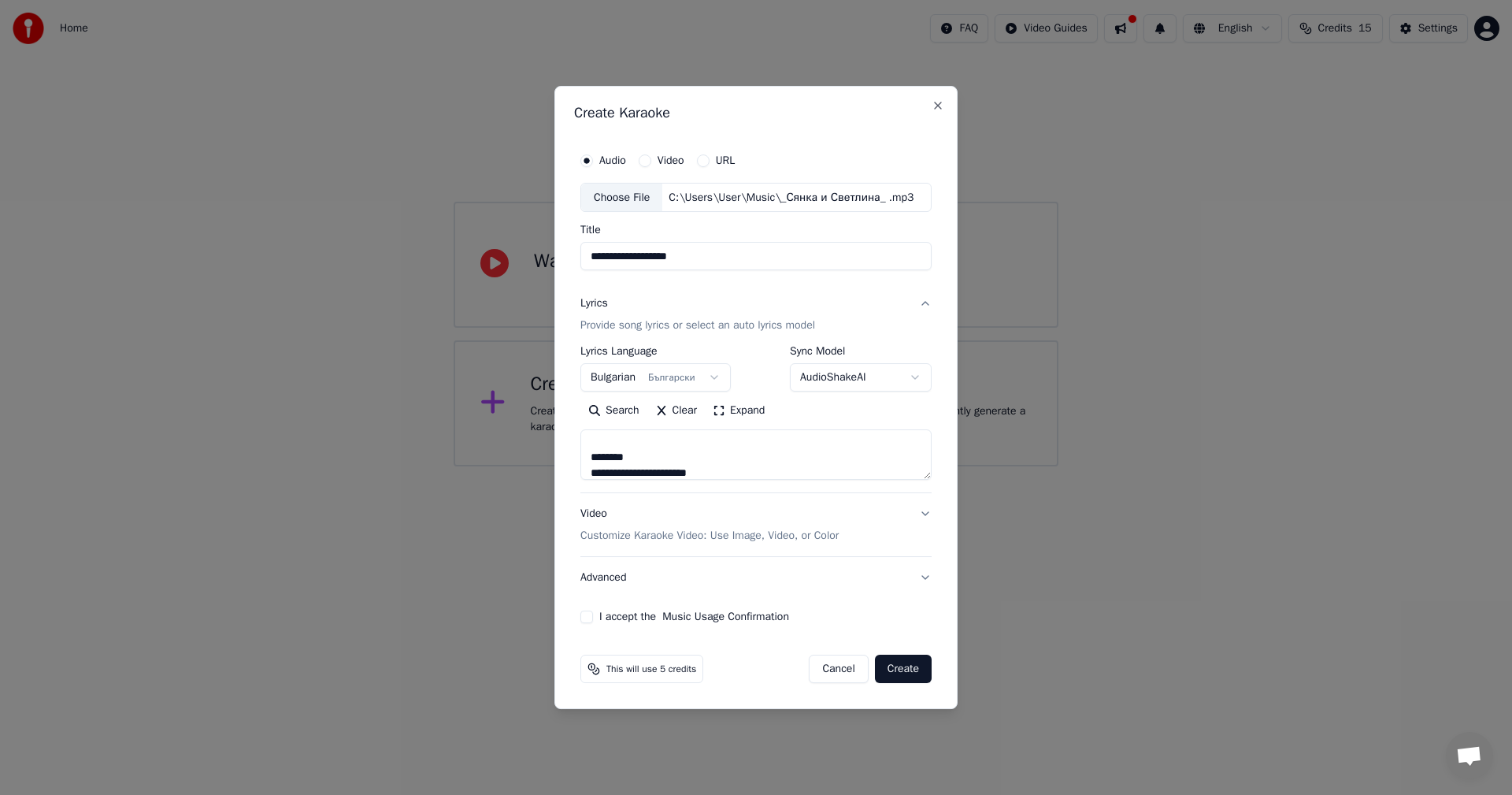 drag, startPoint x: 652, startPoint y: 438, endPoint x: 602, endPoint y: 448, distance: 50.9902 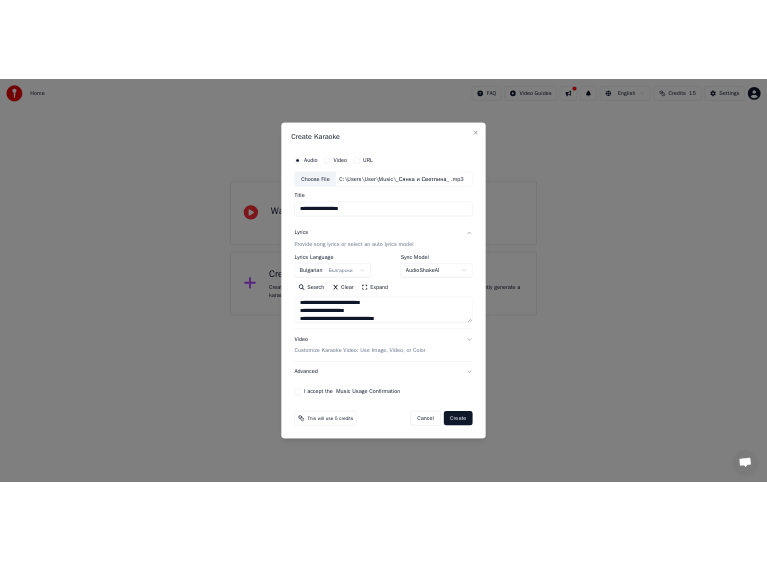 scroll, scrollTop: 885, scrollLeft: 0, axis: vertical 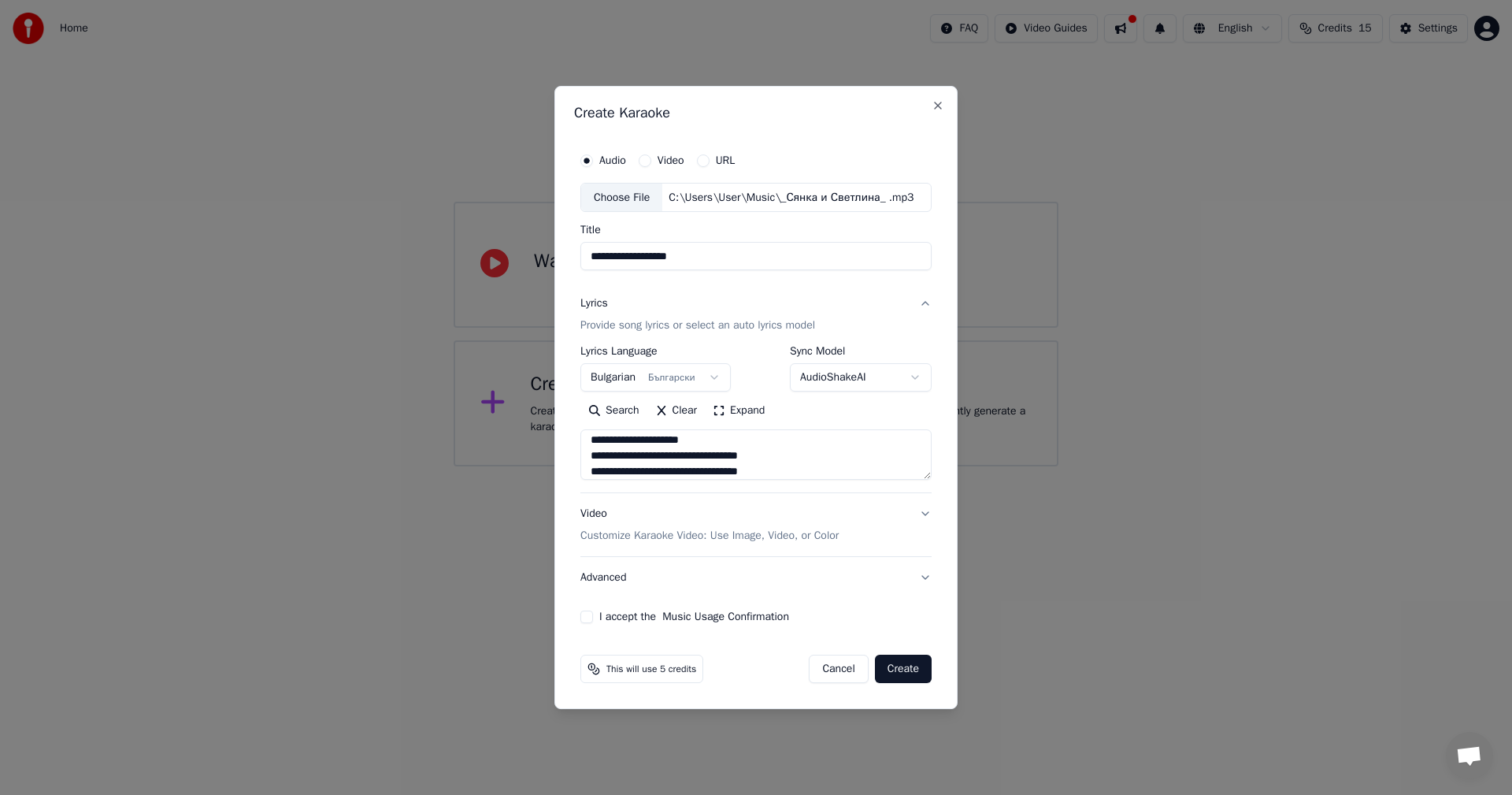 type on "**********" 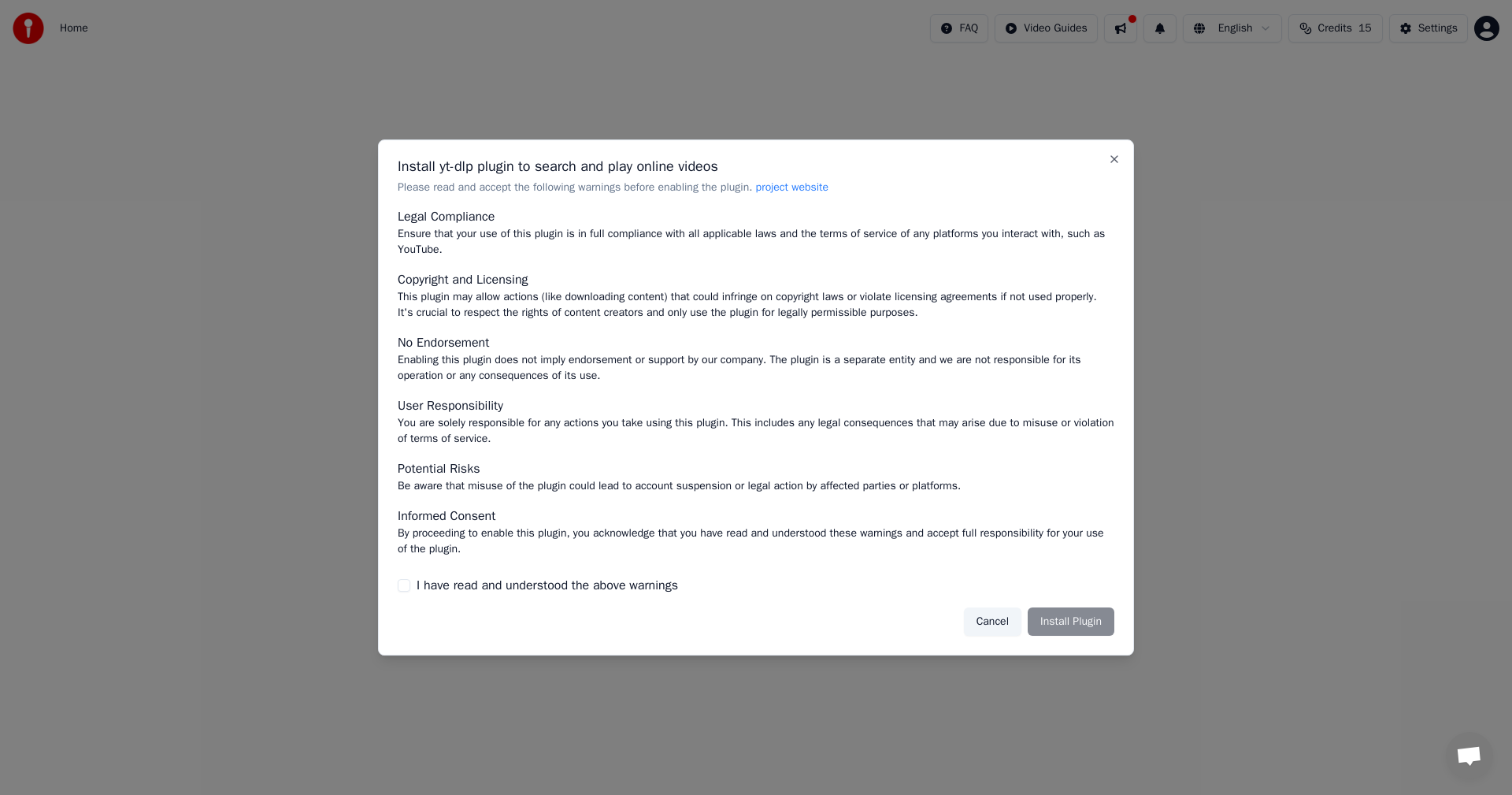click on "Cancel" at bounding box center [992, 622] 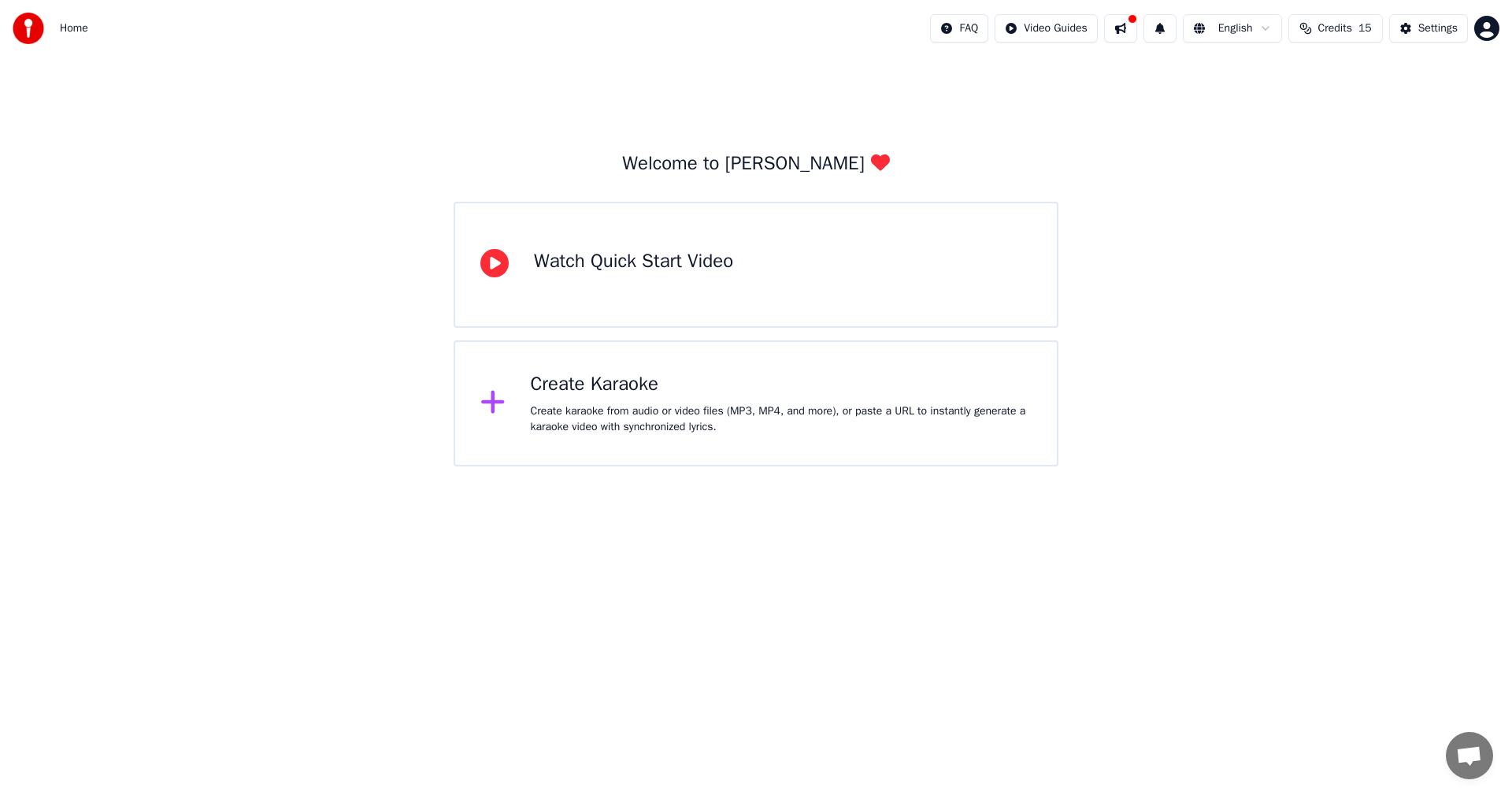 click at bounding box center [1121, 28] 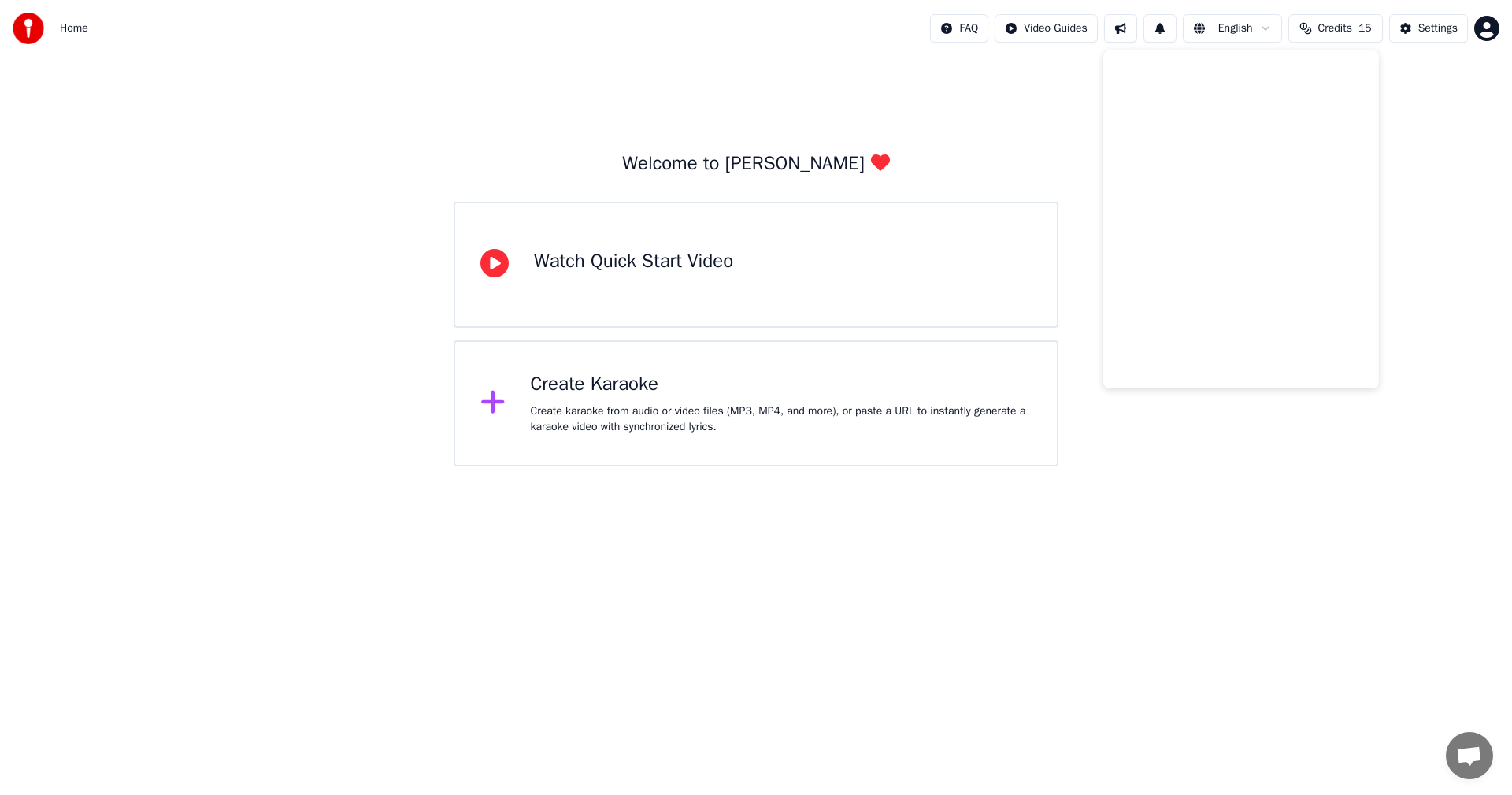 click on "Welcome to Youka Watch Quick Start Video Create Karaoke Create karaoke from audio or video files (MP3, MP4, and more), or paste a URL to instantly generate a karaoke video with synchronized lyrics." at bounding box center (756, 262) 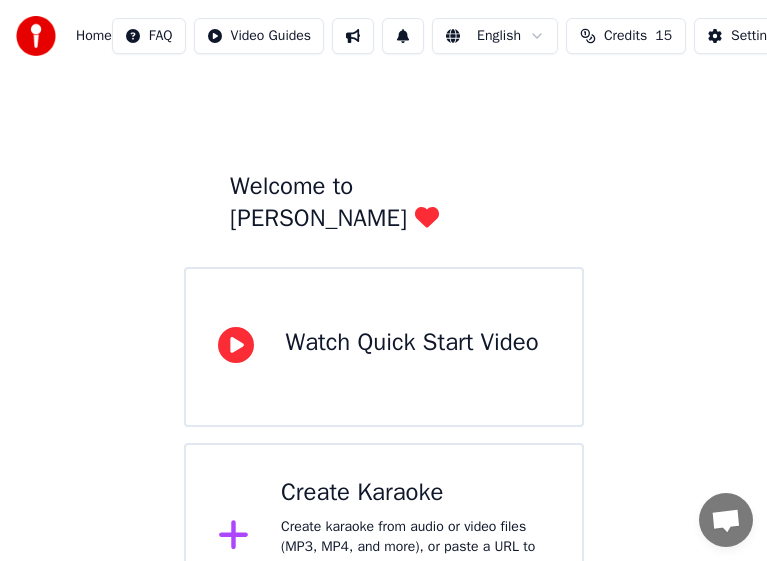 scroll, scrollTop: 0, scrollLeft: 0, axis: both 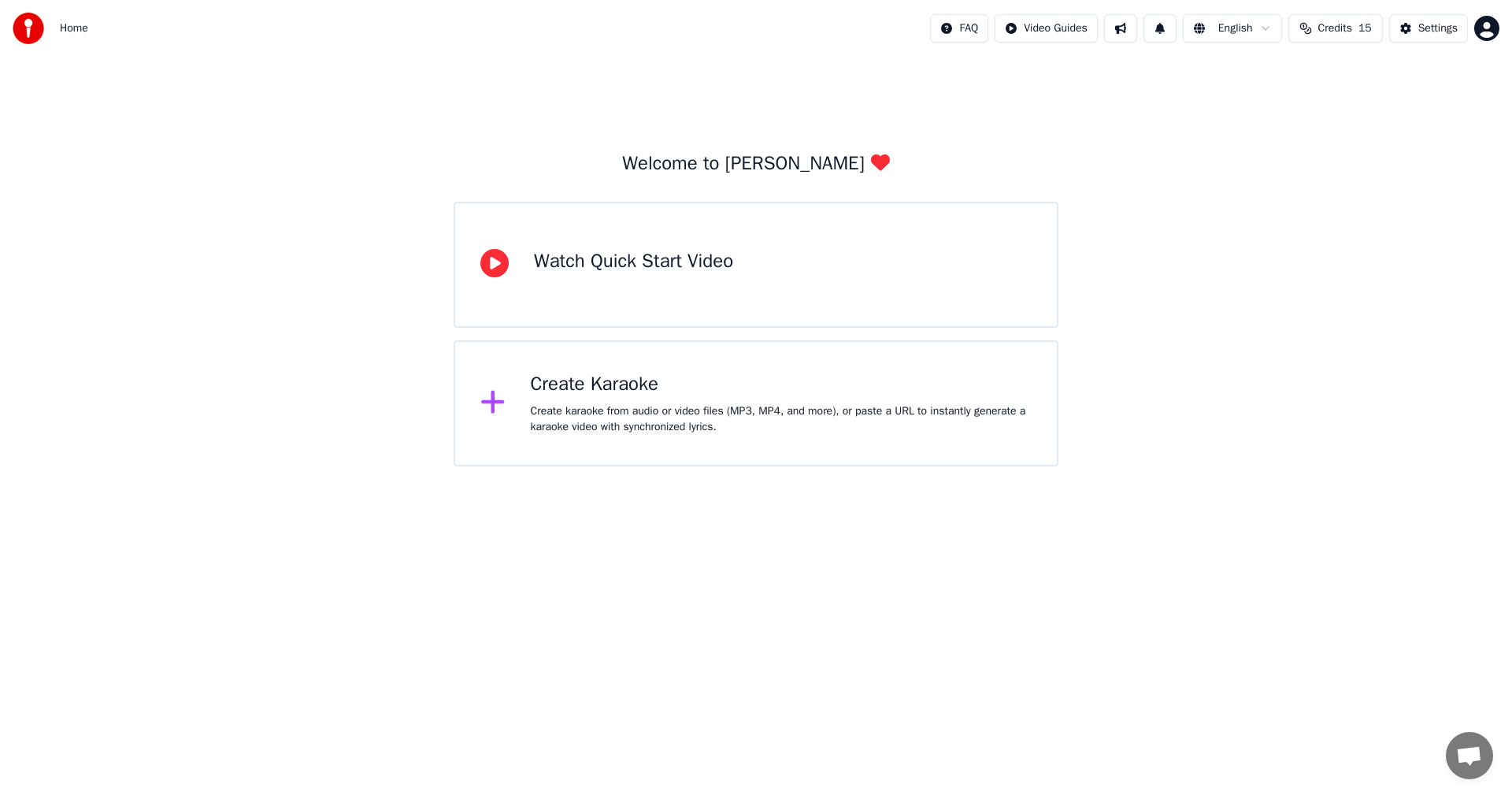 click on "Create Karaoke" at bounding box center [781, 384] 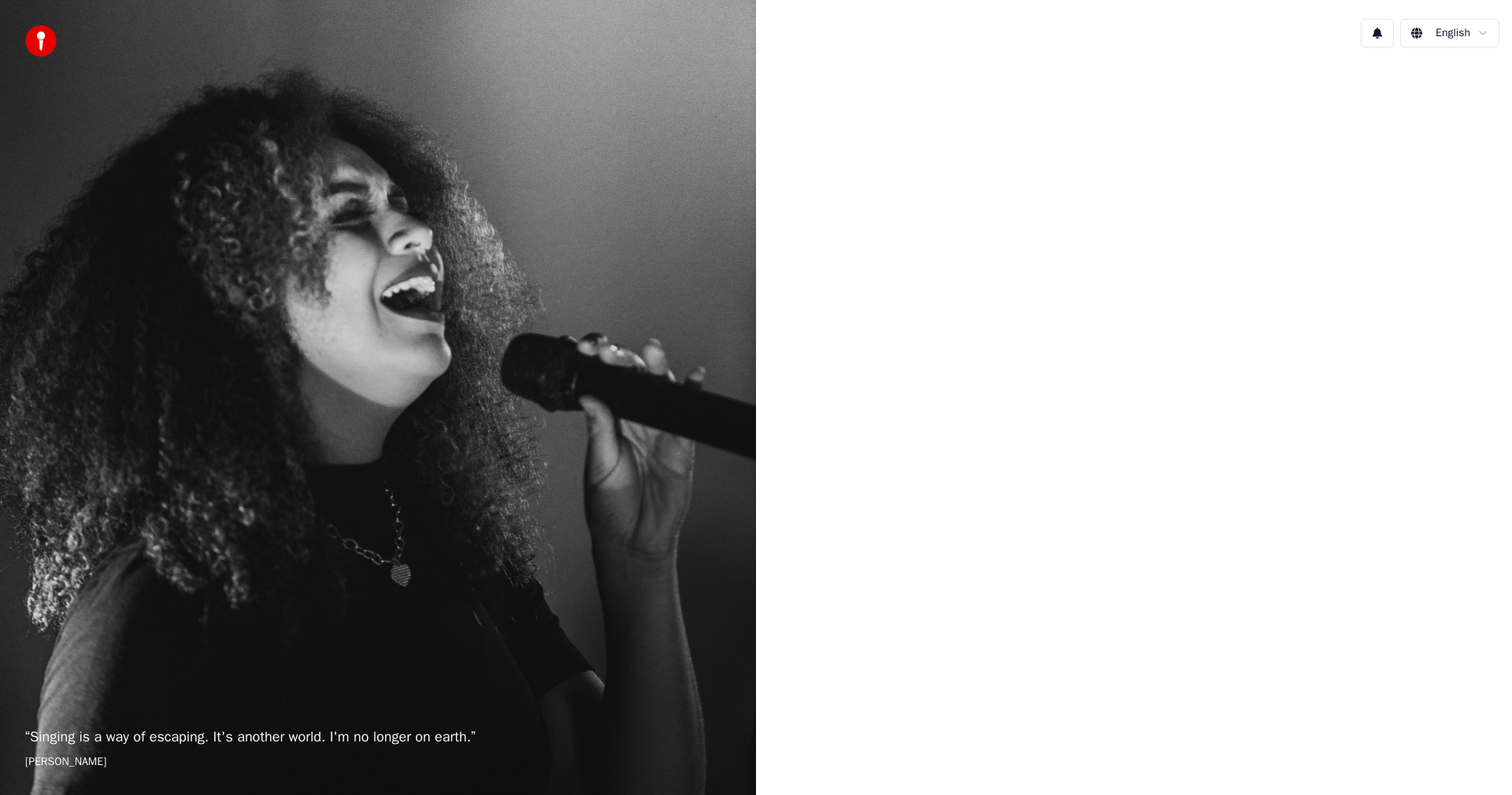 scroll, scrollTop: 0, scrollLeft: 0, axis: both 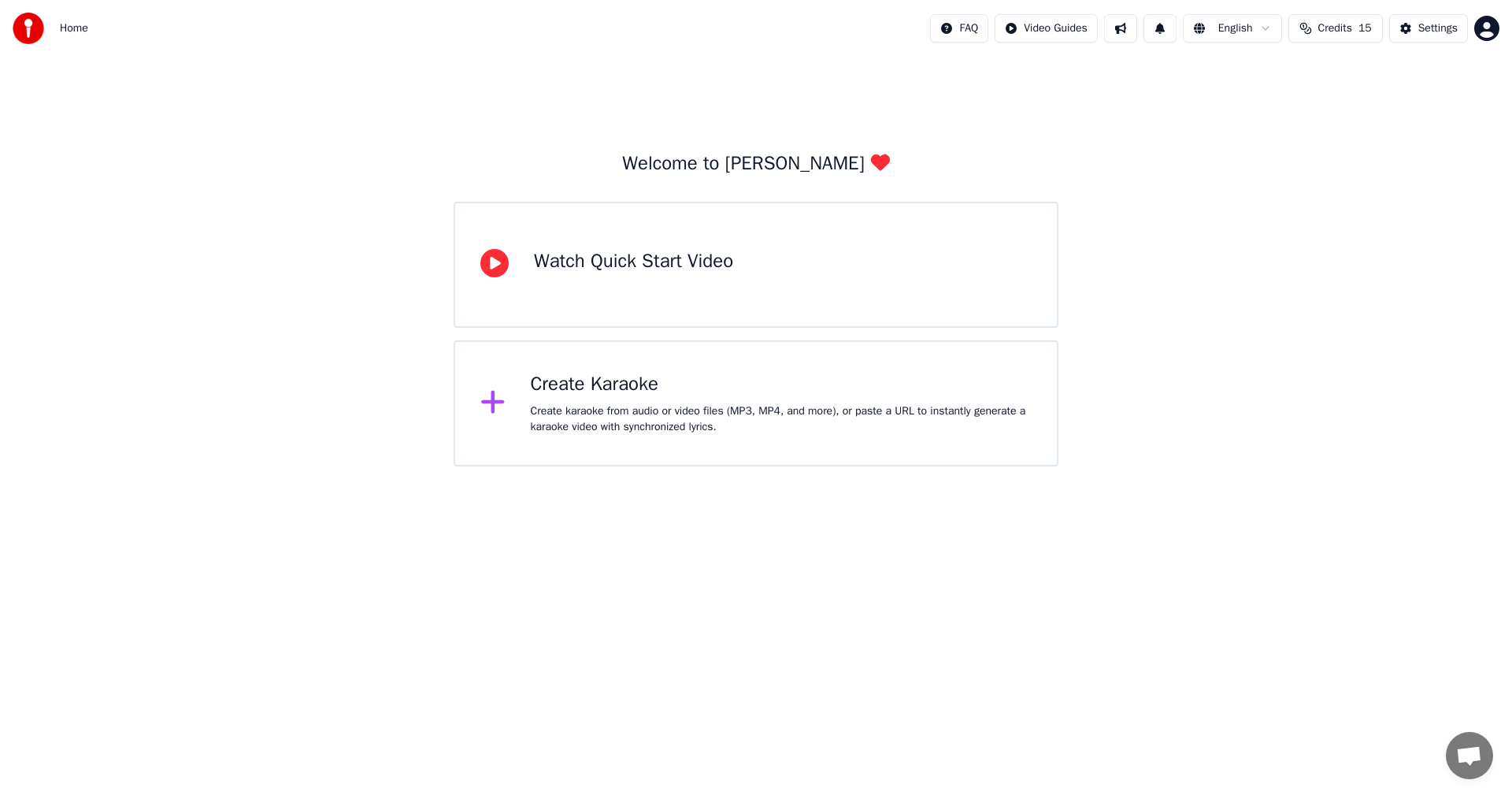 click 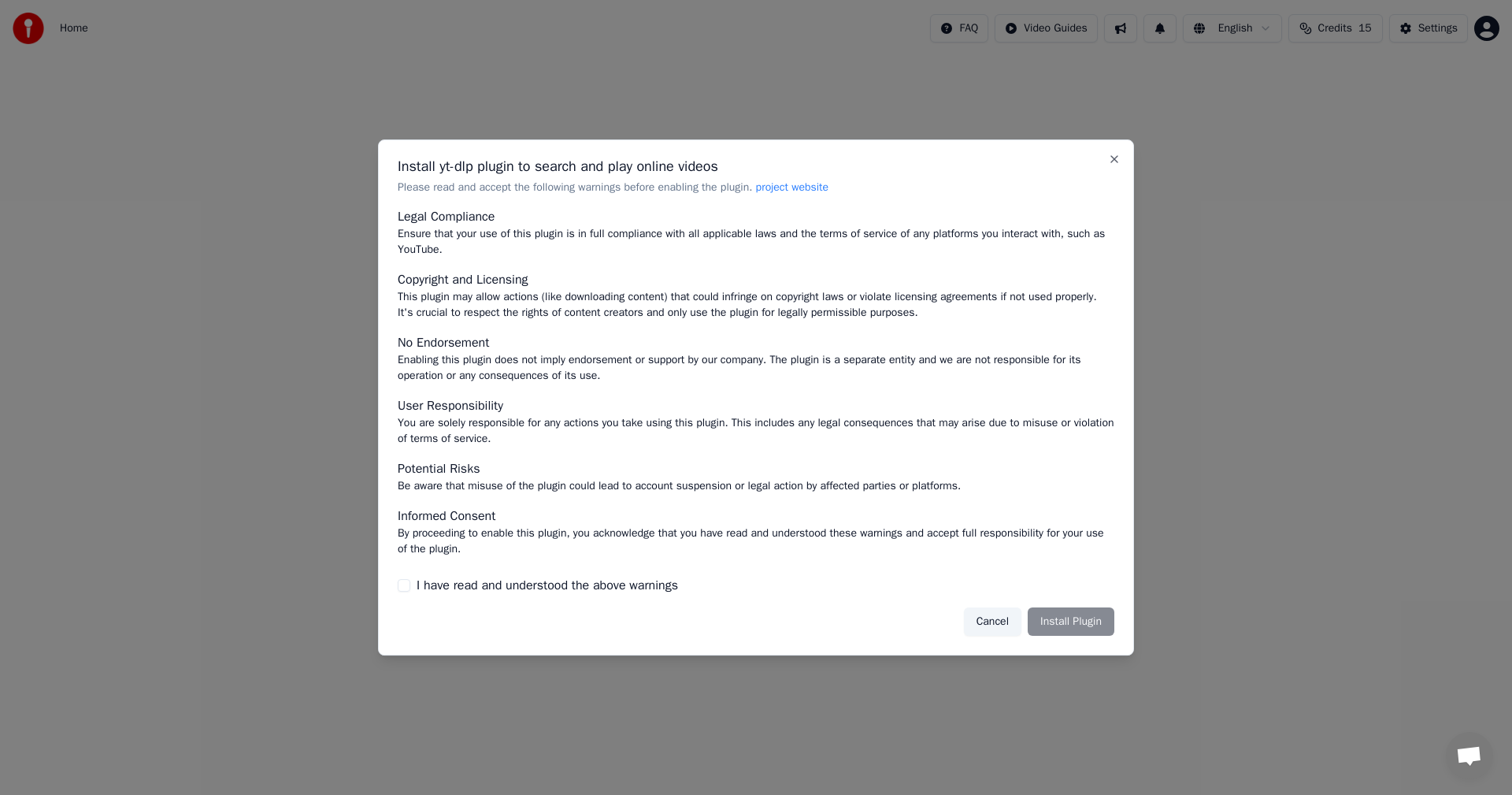 click on "I have read and understood the above warnings" at bounding box center [404, 585] 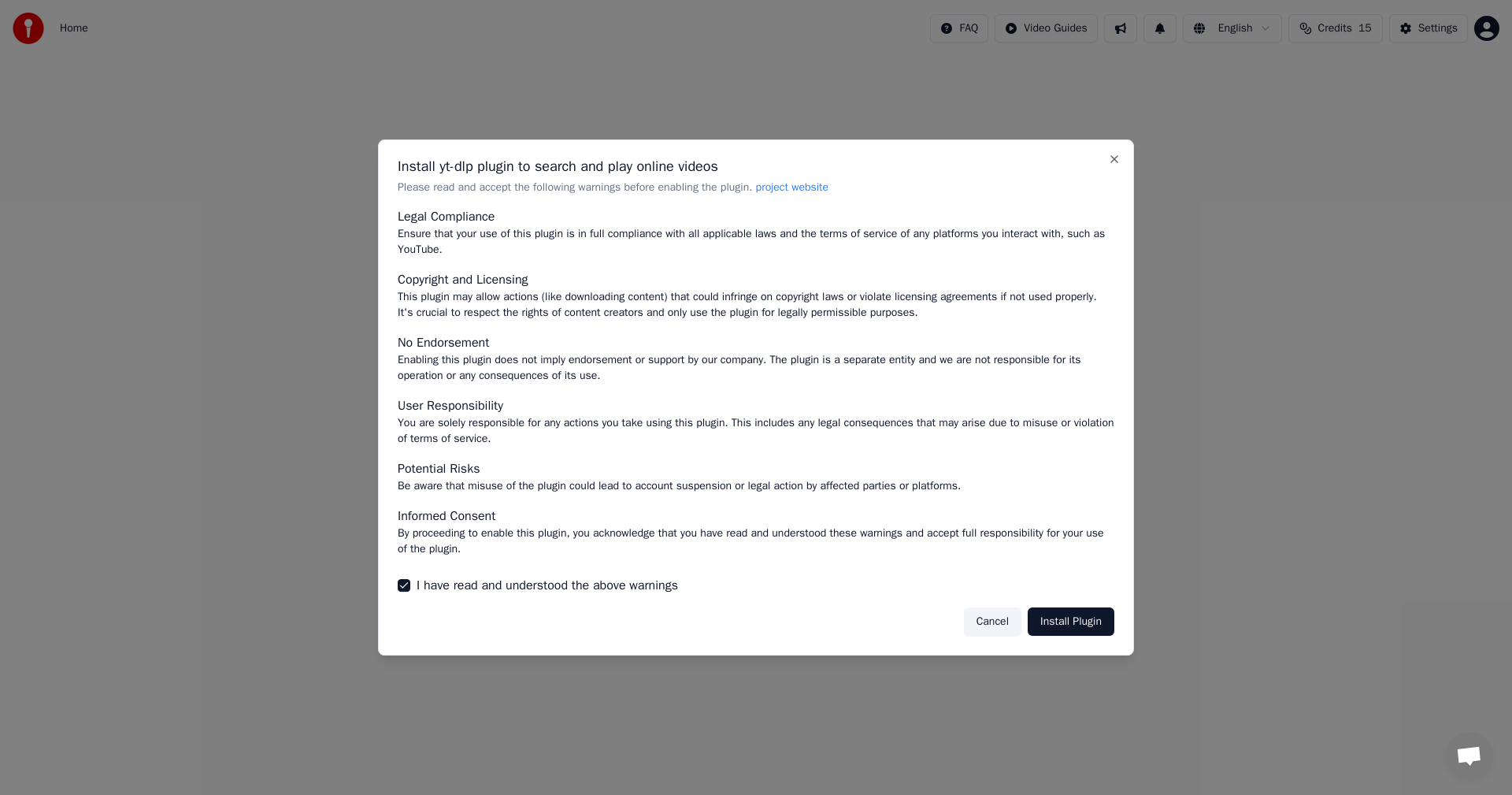 click on "Install Plugin" at bounding box center [1071, 622] 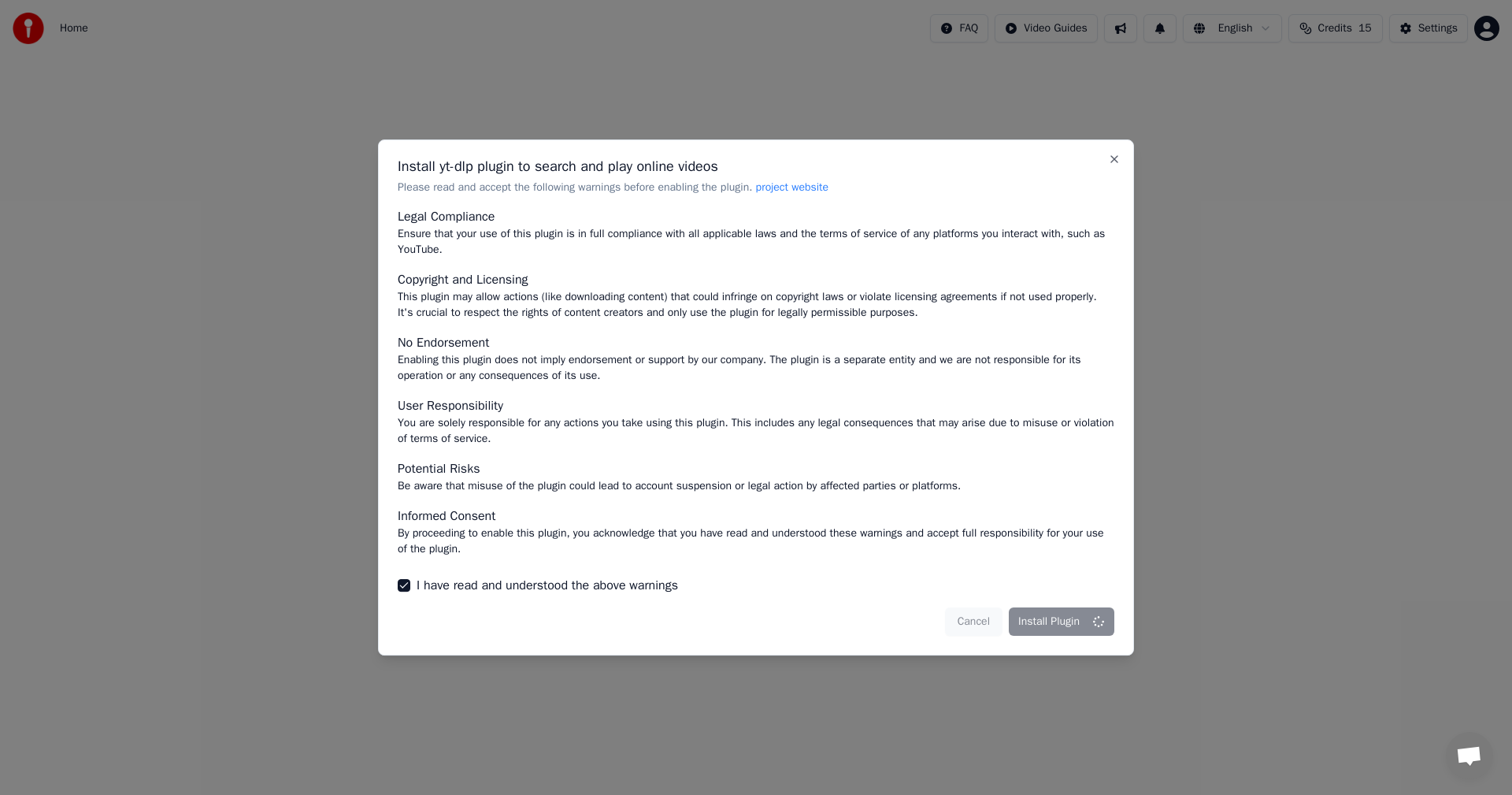 click on "Cancel Install Plugin" at bounding box center [1029, 622] 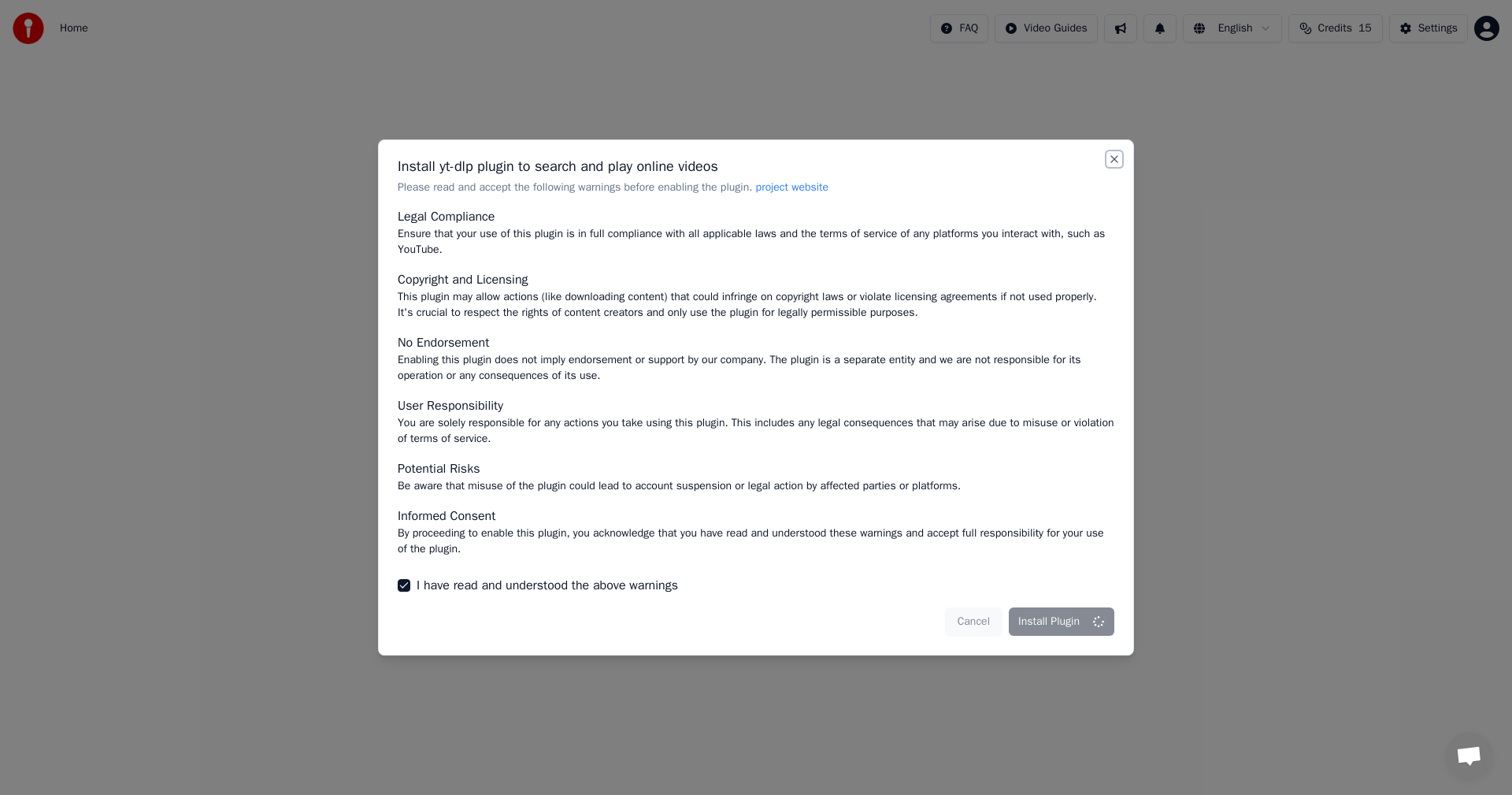 click on "Close" at bounding box center (1114, 159) 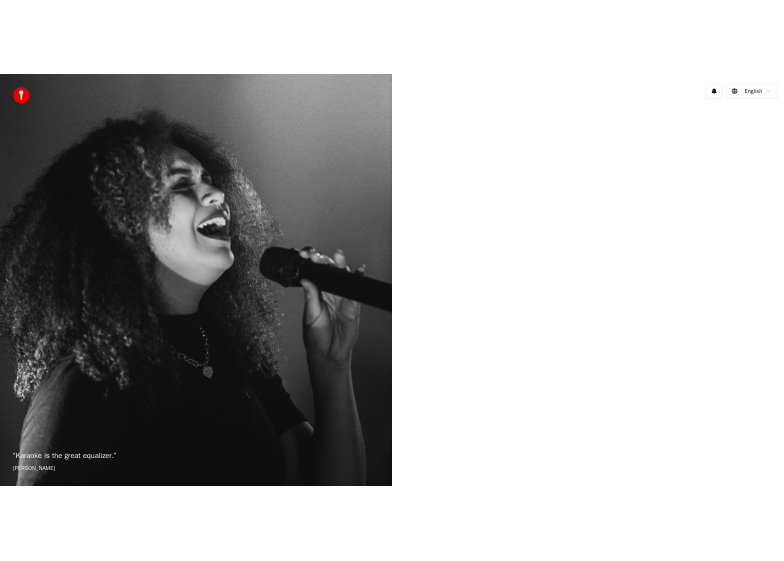 scroll, scrollTop: 0, scrollLeft: 0, axis: both 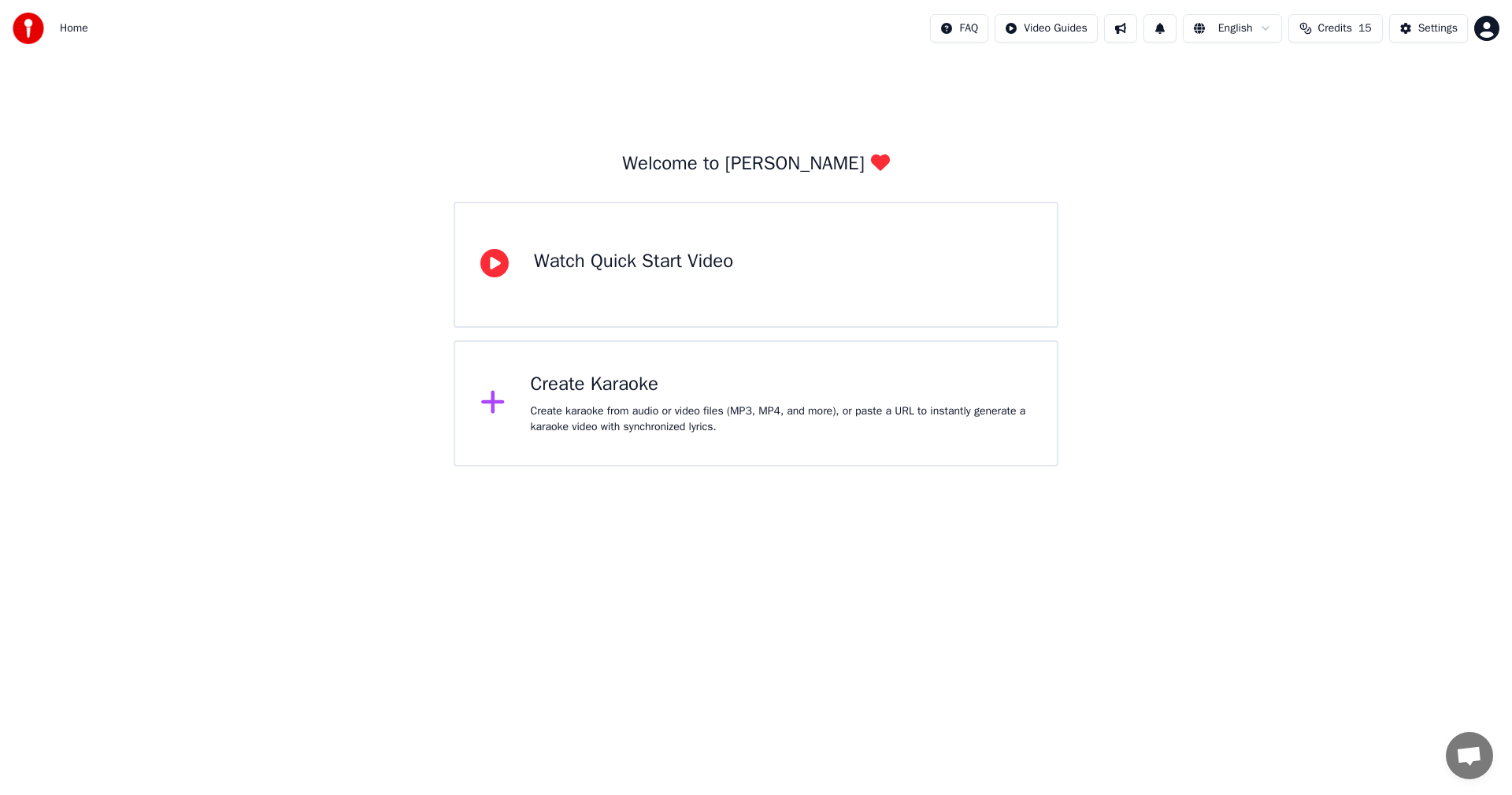 click on "Home FAQ Video Guides English Credits 15 Settings Welcome to Youka Watch Quick Start Video Create Karaoke Create karaoke from audio or video files (MP3, MP4, and more), or paste a URL to instantly generate a karaoke video with synchronized lyrics." at bounding box center (756, 233) 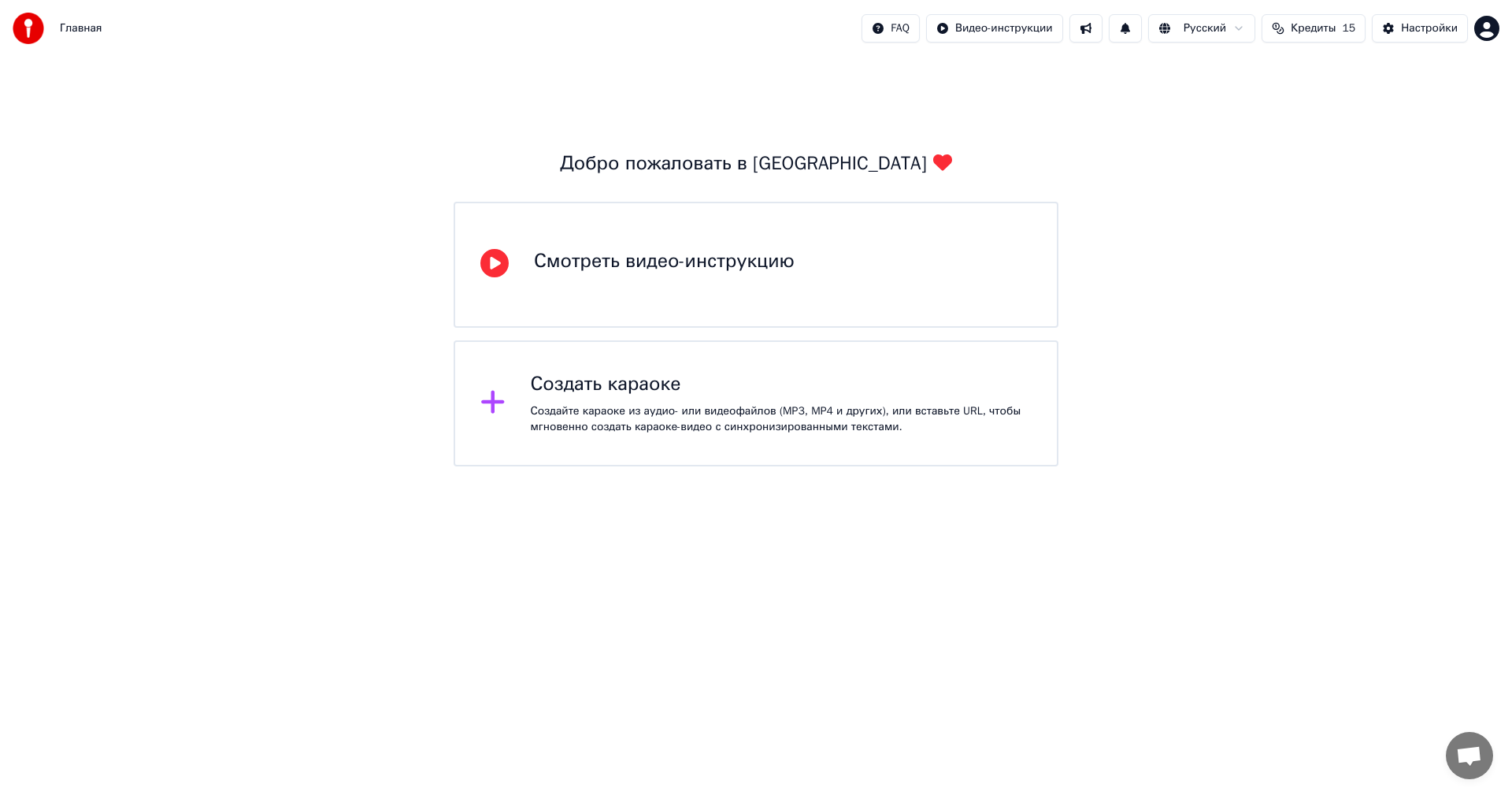 click on "Создать караоке" at bounding box center [781, 384] 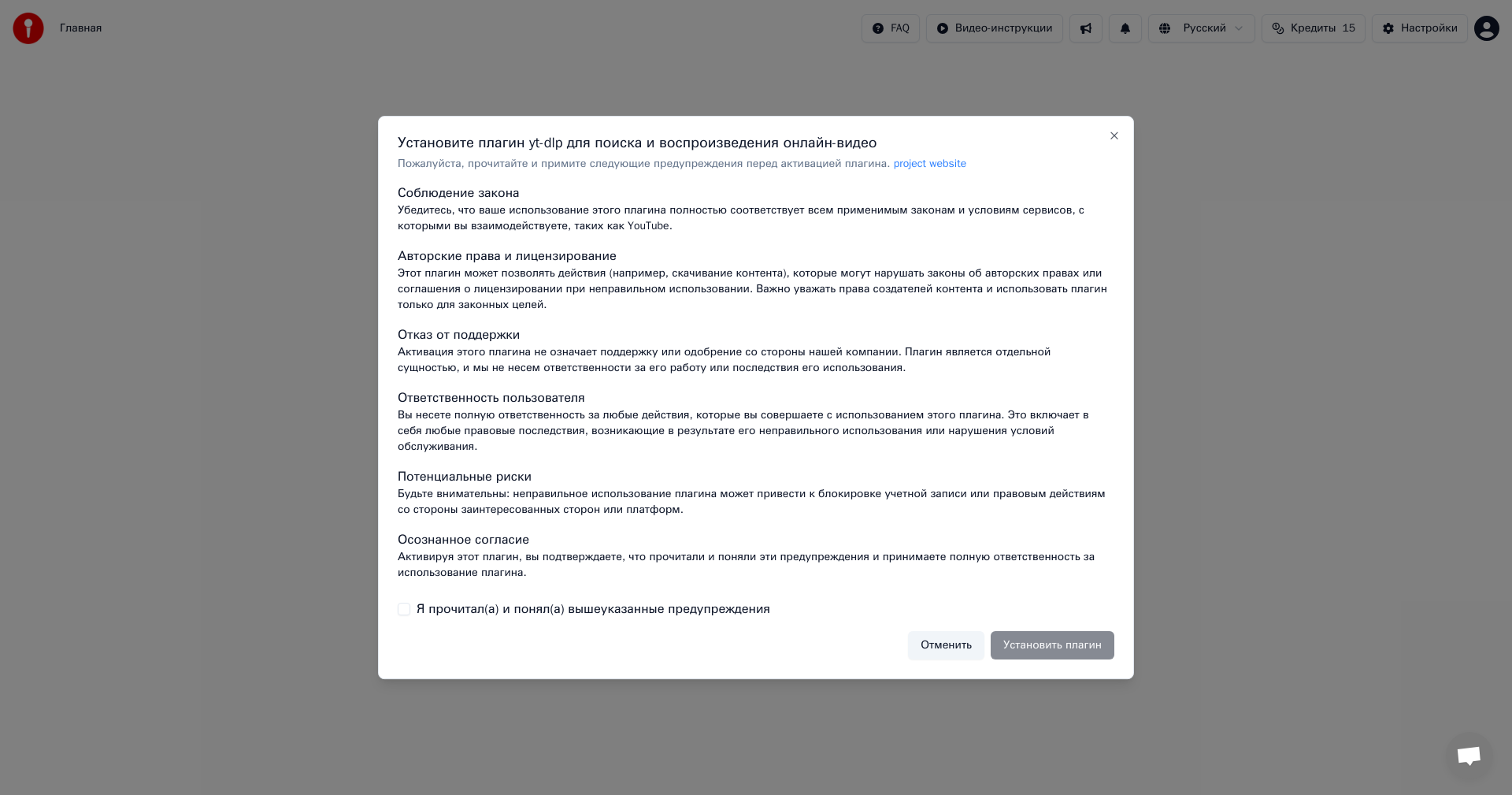 click on "Отменить Установить плагин" at bounding box center (1011, 645) 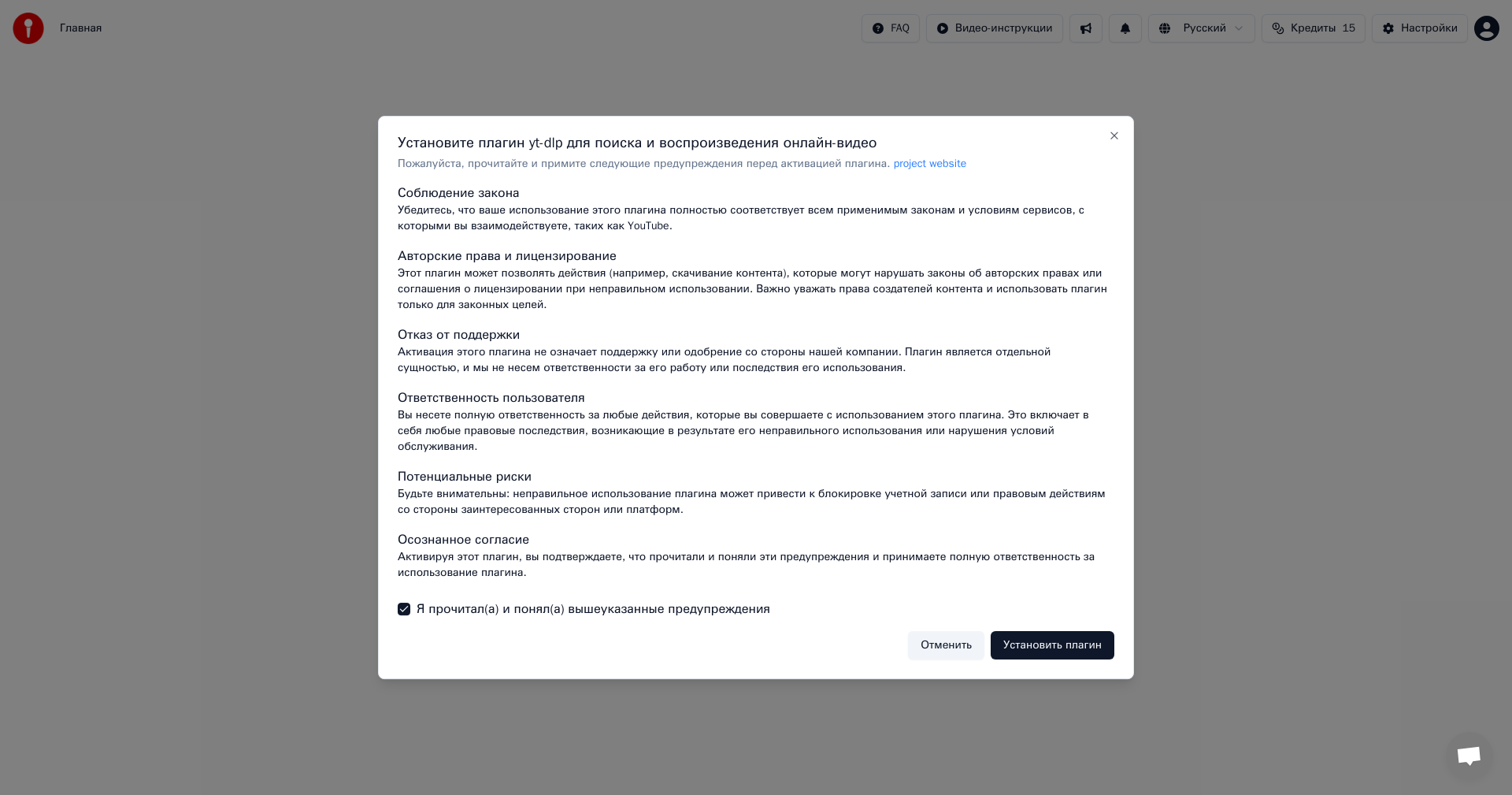 click on "Установить плагин" at bounding box center [1052, 645] 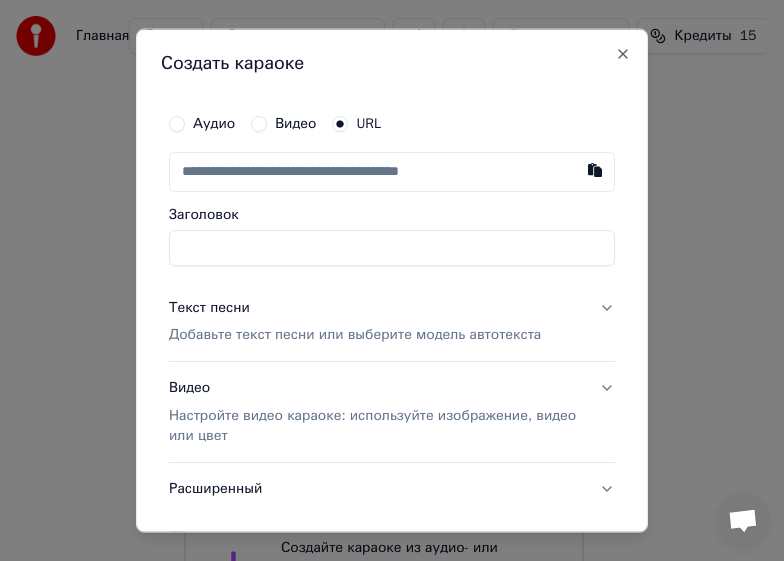 click on "Аудио" at bounding box center [177, 123] 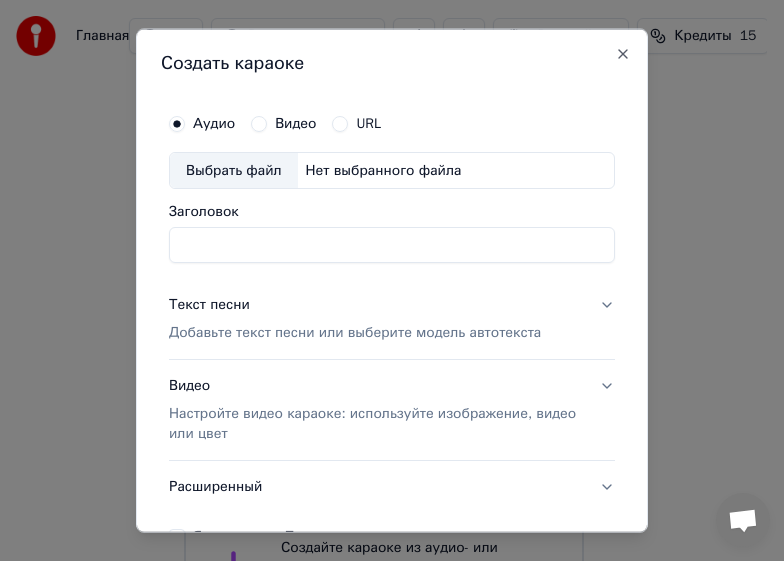 click on "Выбрать файл" at bounding box center (234, 170) 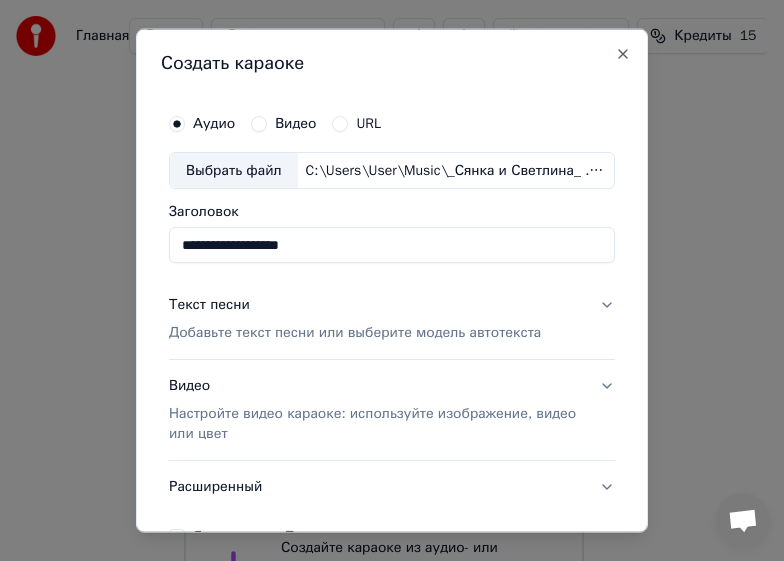 click on "Видео" at bounding box center (259, 123) 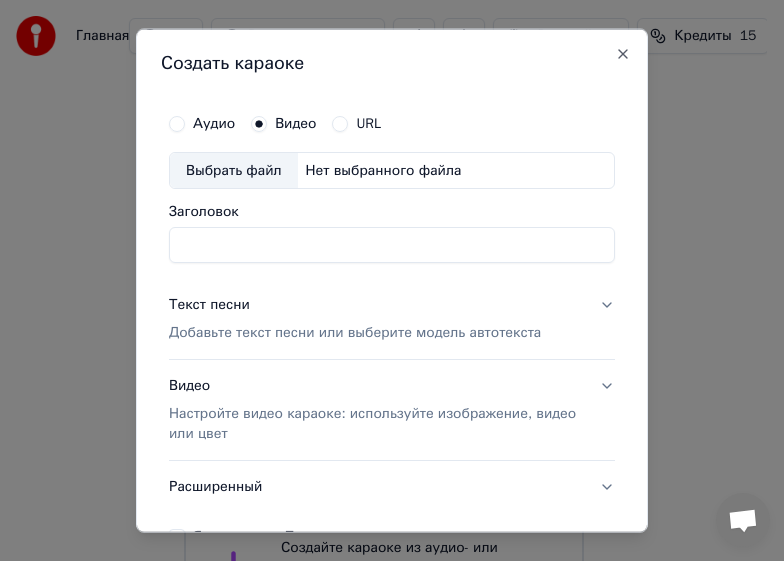 click on "Выбрать файл" at bounding box center [234, 170] 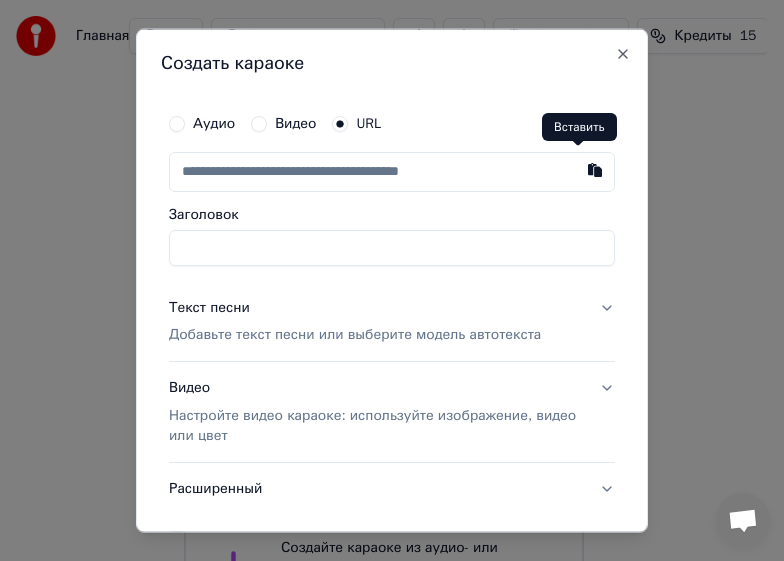 click at bounding box center (595, 169) 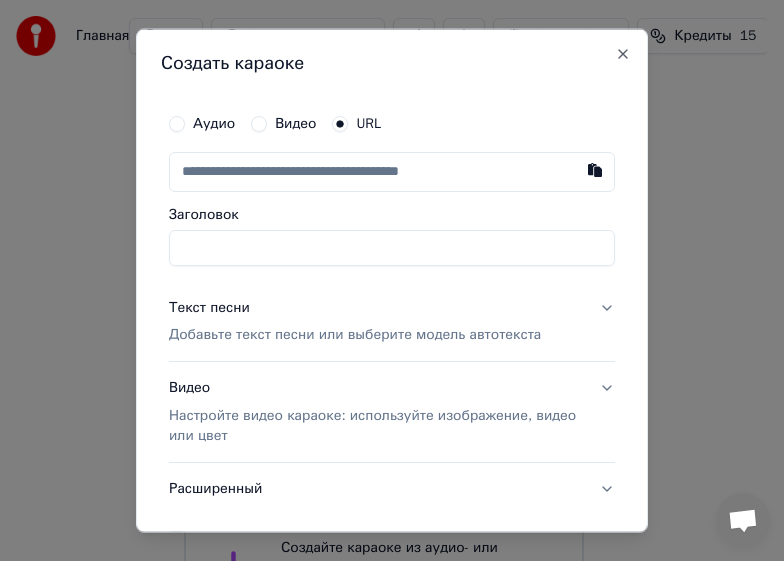 click at bounding box center [392, 171] 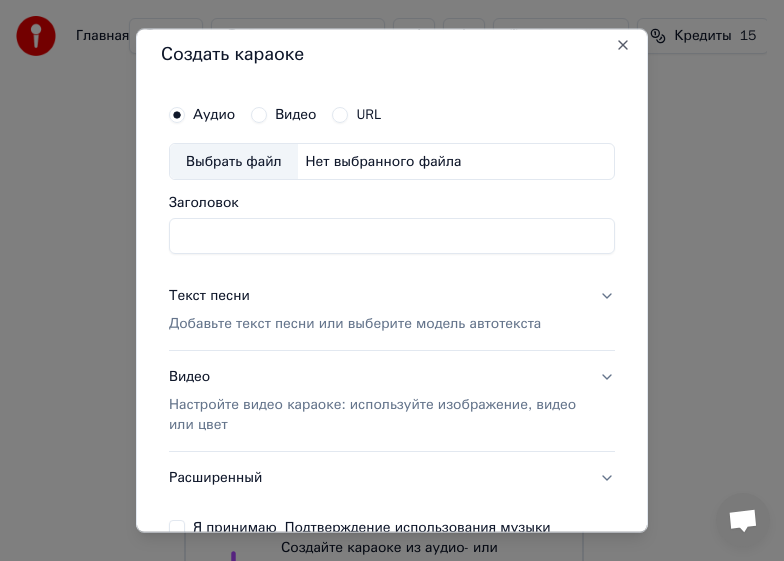scroll, scrollTop: 0, scrollLeft: 0, axis: both 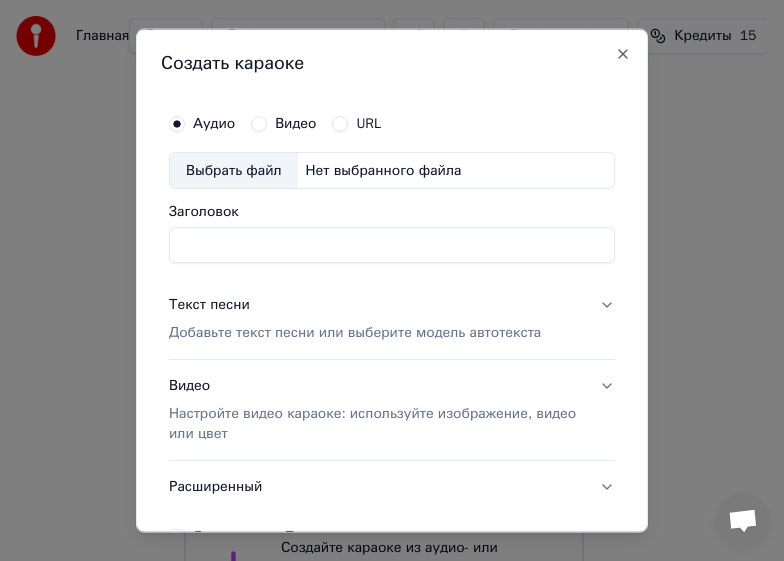 click on "Выбрать файл" at bounding box center [234, 170] 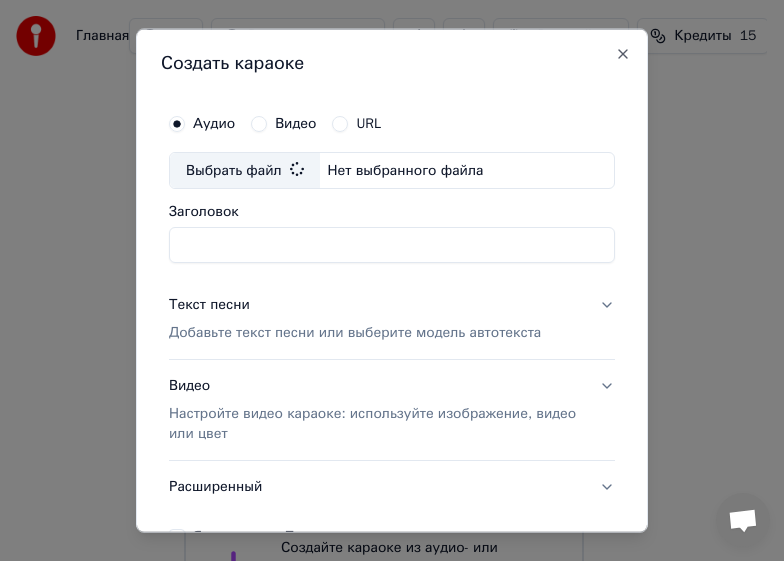 type on "**********" 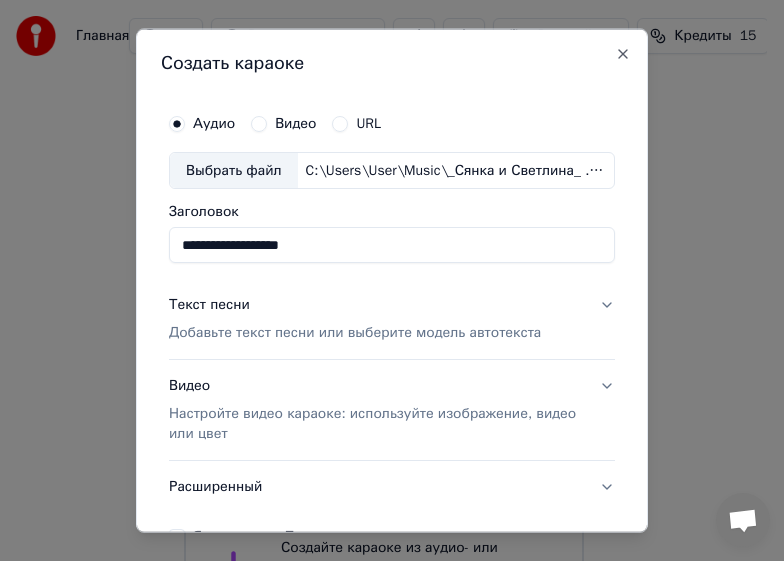 scroll, scrollTop: 100, scrollLeft: 0, axis: vertical 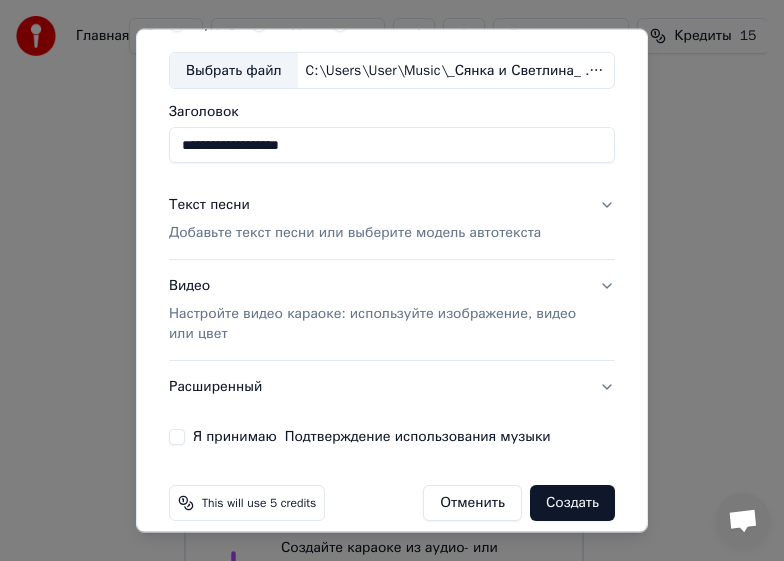 click on "Настройте видео караоке: используйте изображение, видео или цвет" at bounding box center (376, 324) 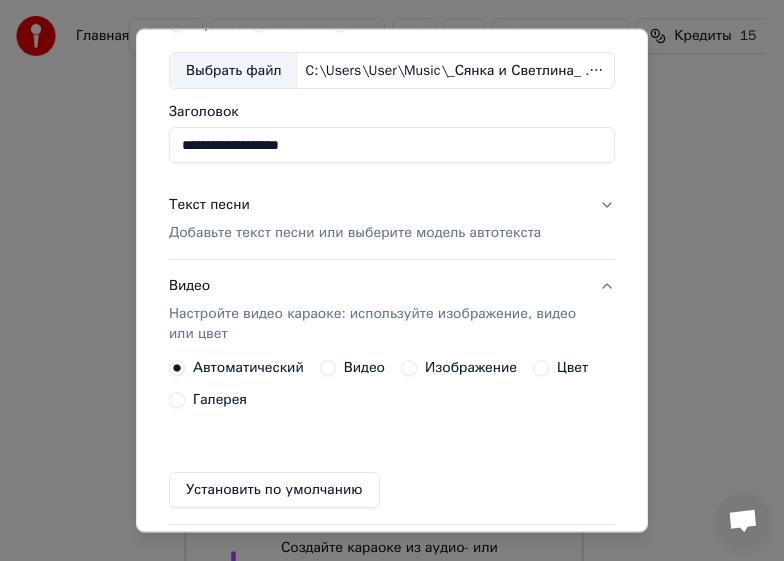 click on "Изображение" at bounding box center [409, 368] 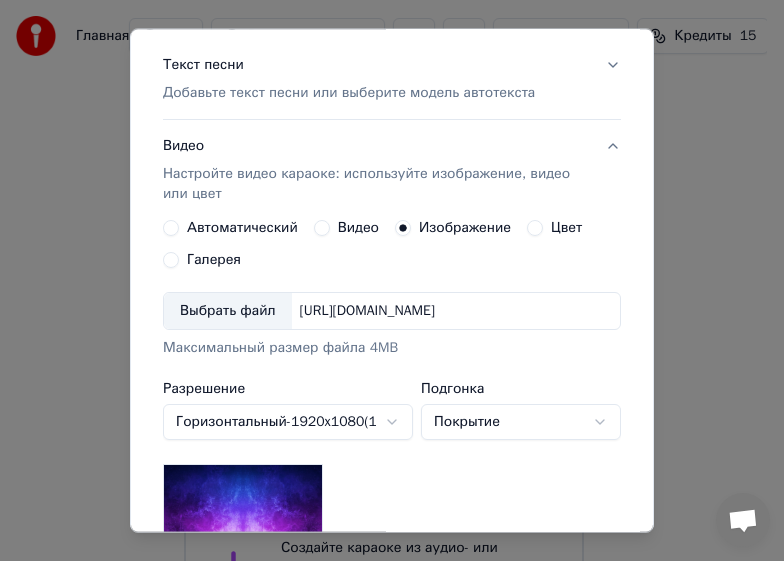 scroll, scrollTop: 300, scrollLeft: 0, axis: vertical 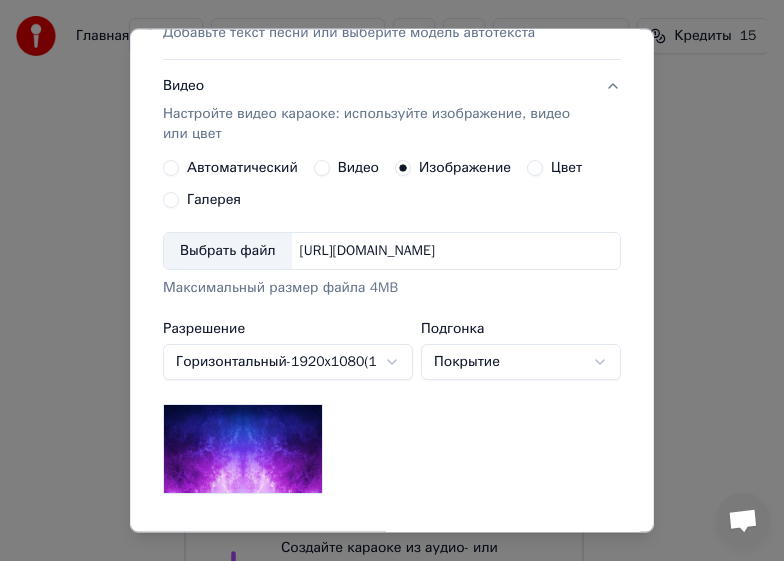 click on "Выбрать файл" at bounding box center [228, 251] 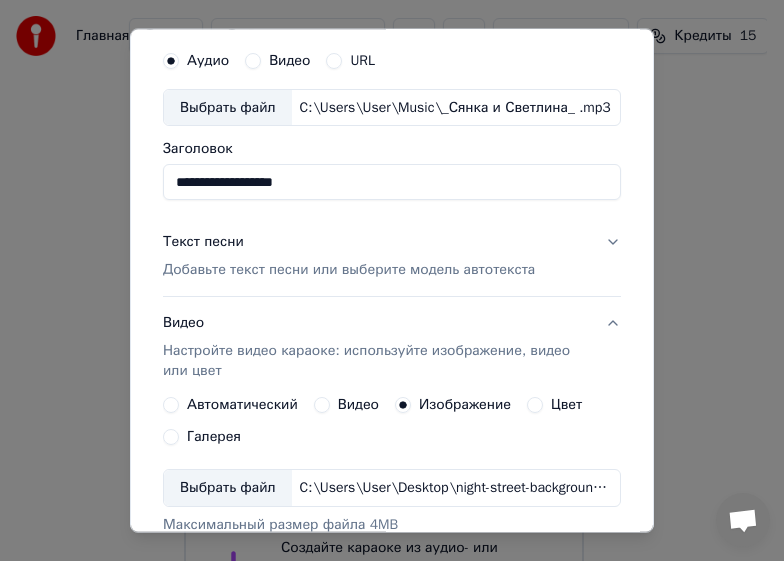 scroll, scrollTop: 47, scrollLeft: 0, axis: vertical 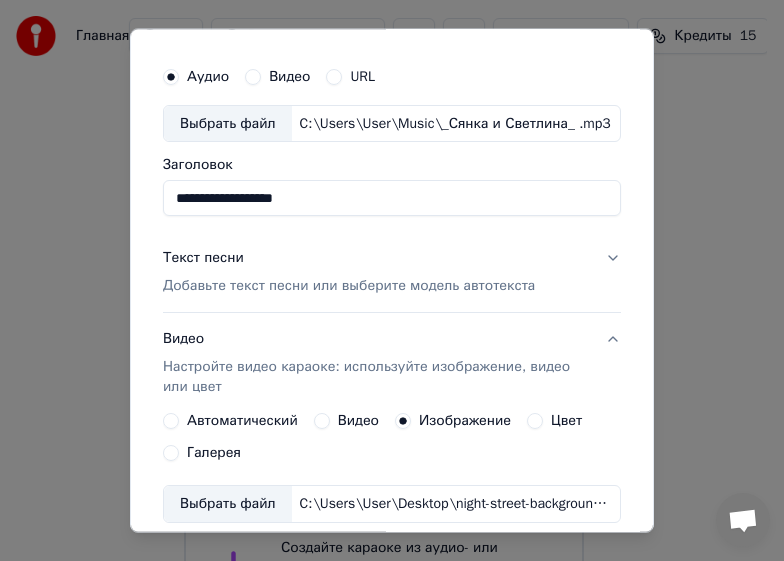 click on "Добавьте текст песни или выберите модель автотекста" at bounding box center [349, 286] 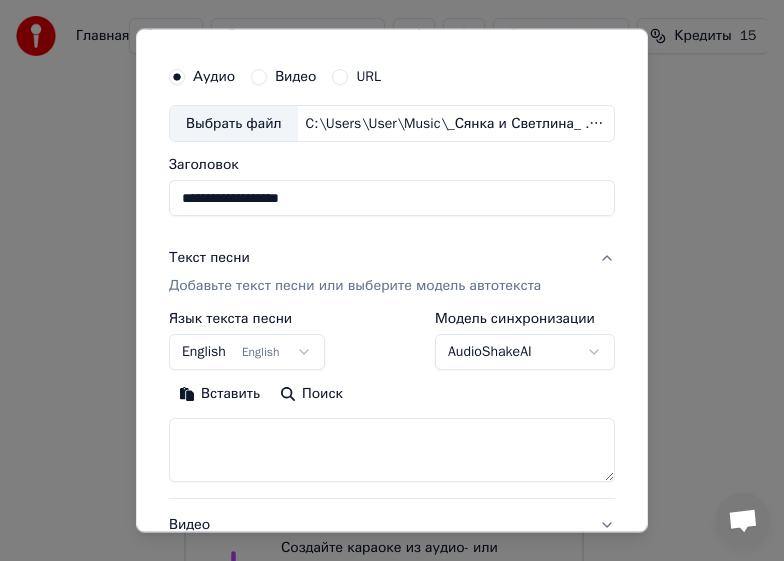 scroll, scrollTop: 147, scrollLeft: 0, axis: vertical 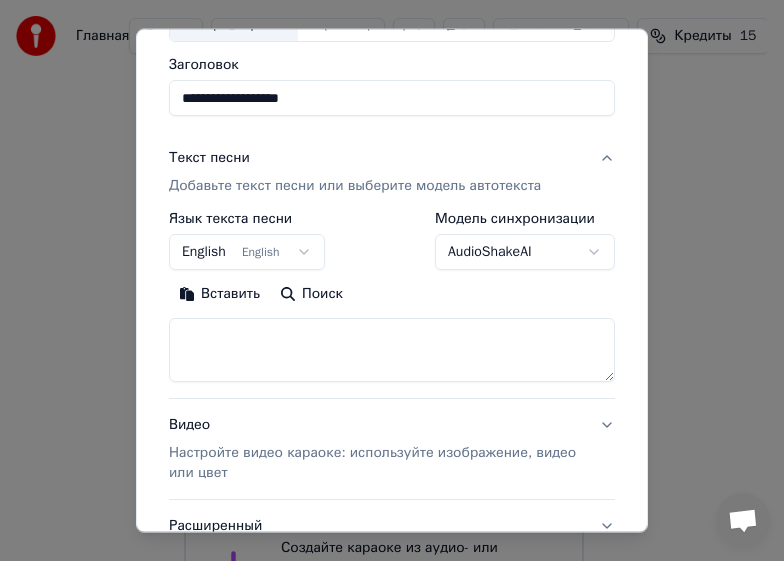 click at bounding box center (392, 350) 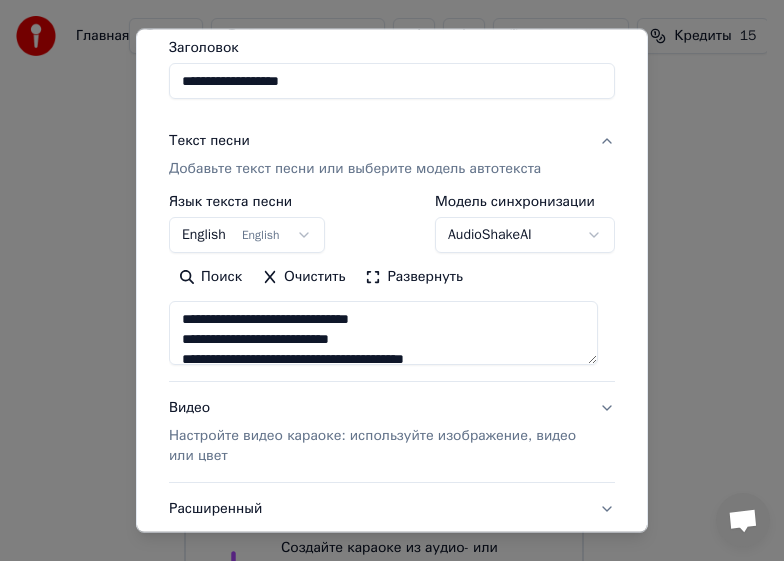 scroll, scrollTop: 200, scrollLeft: 0, axis: vertical 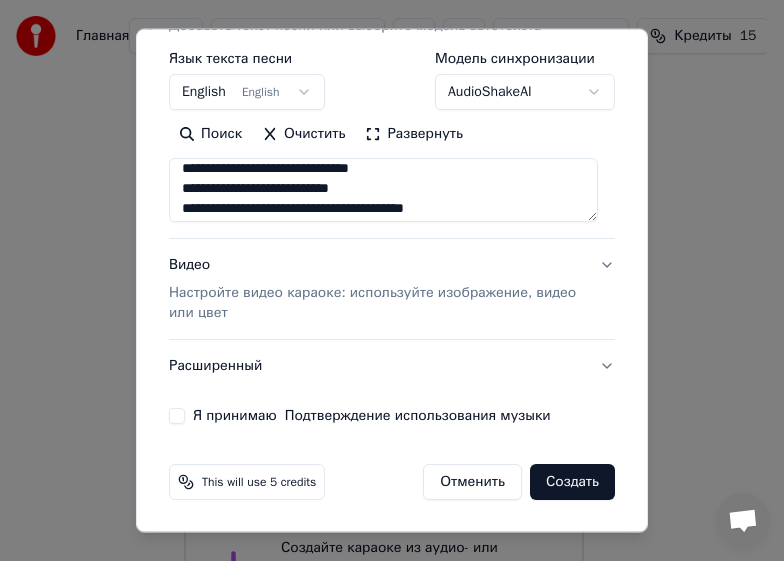 type on "**********" 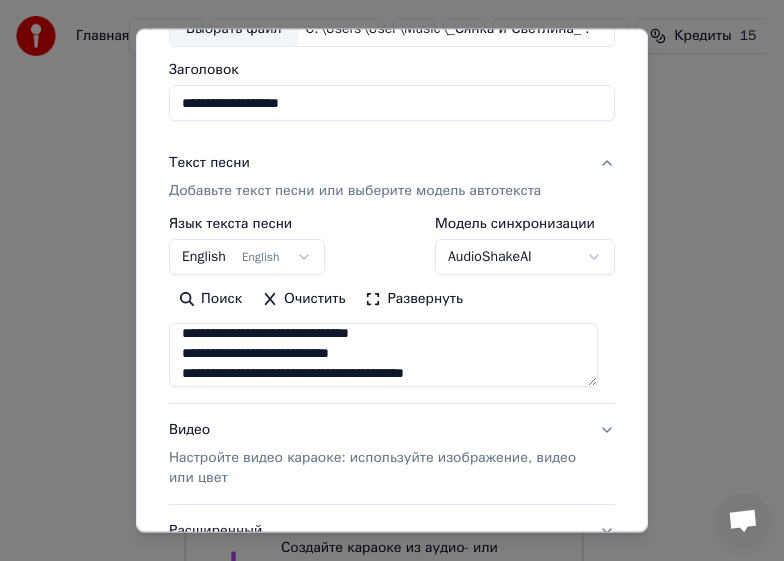 scroll, scrollTop: 107, scrollLeft: 0, axis: vertical 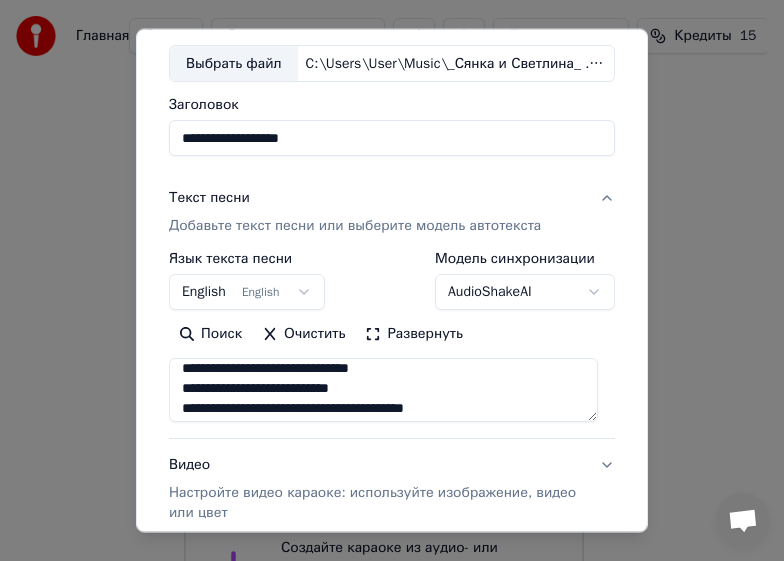 click on "**********" at bounding box center (383, 336) 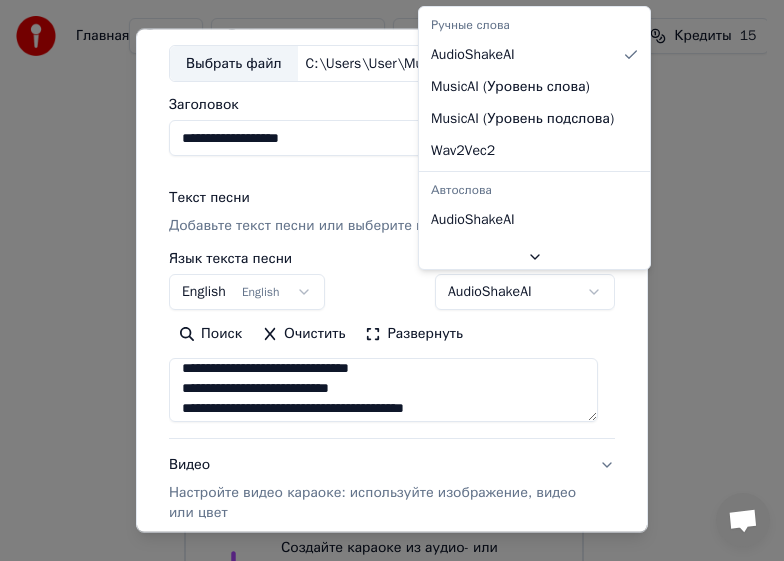 click on "**********" at bounding box center [383, 336] 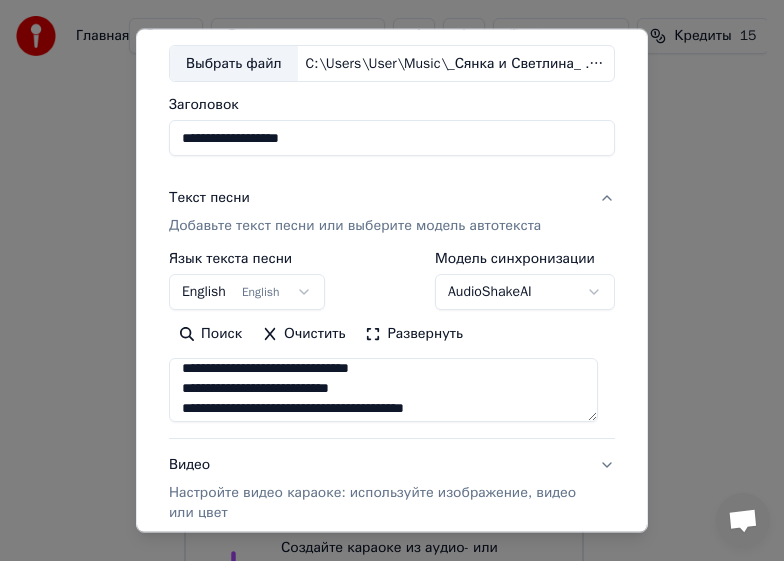 click on "**********" at bounding box center (383, 336) 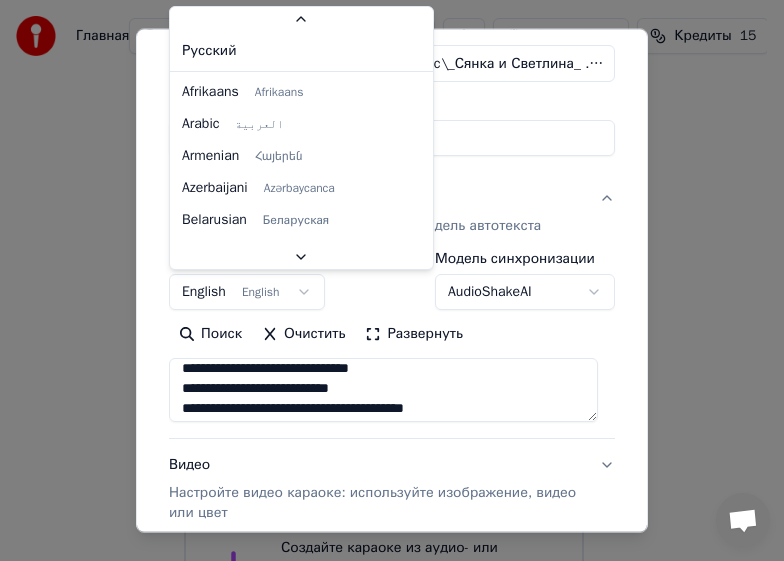 scroll, scrollTop: 119, scrollLeft: 0, axis: vertical 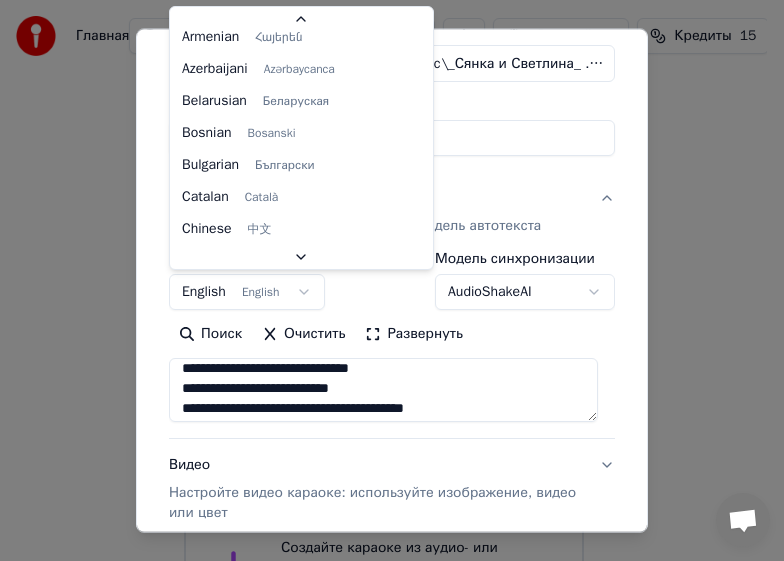 select on "**" 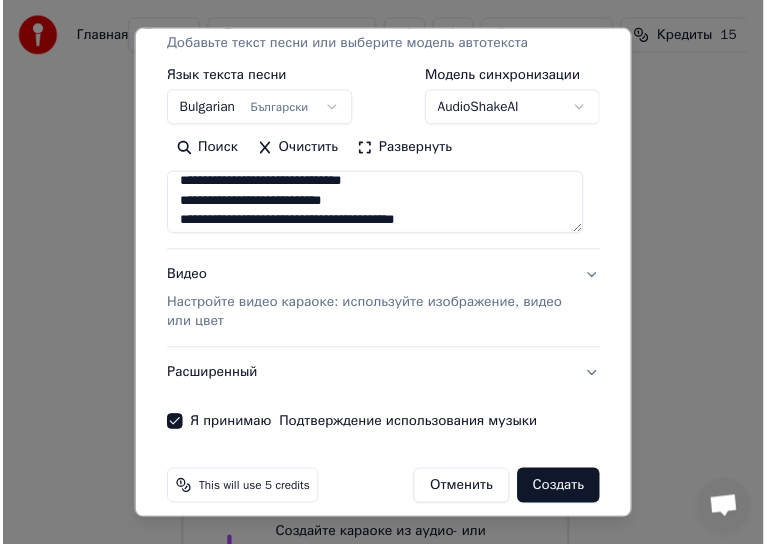 scroll, scrollTop: 307, scrollLeft: 0, axis: vertical 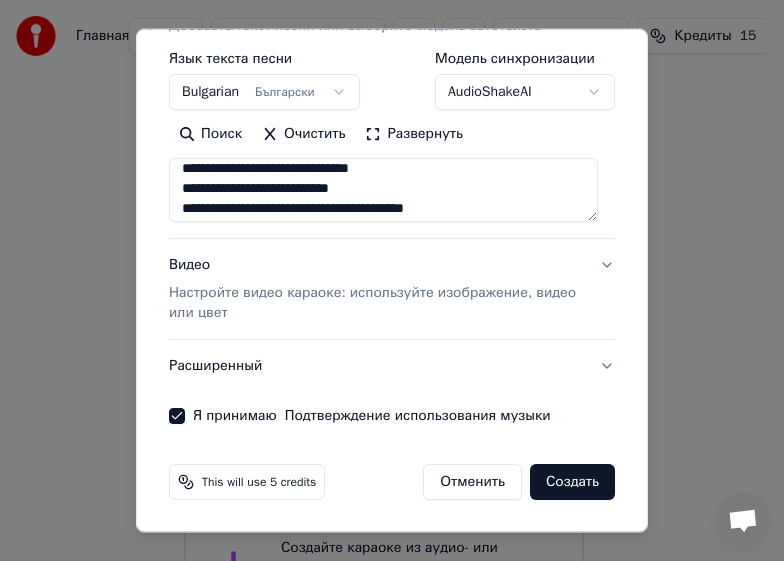 click on "Создать" at bounding box center (572, 482) 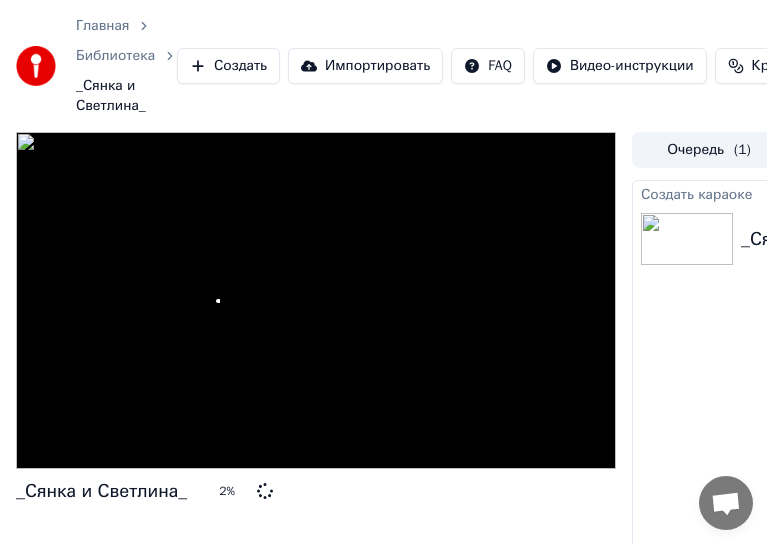 click at bounding box center [316, 301] 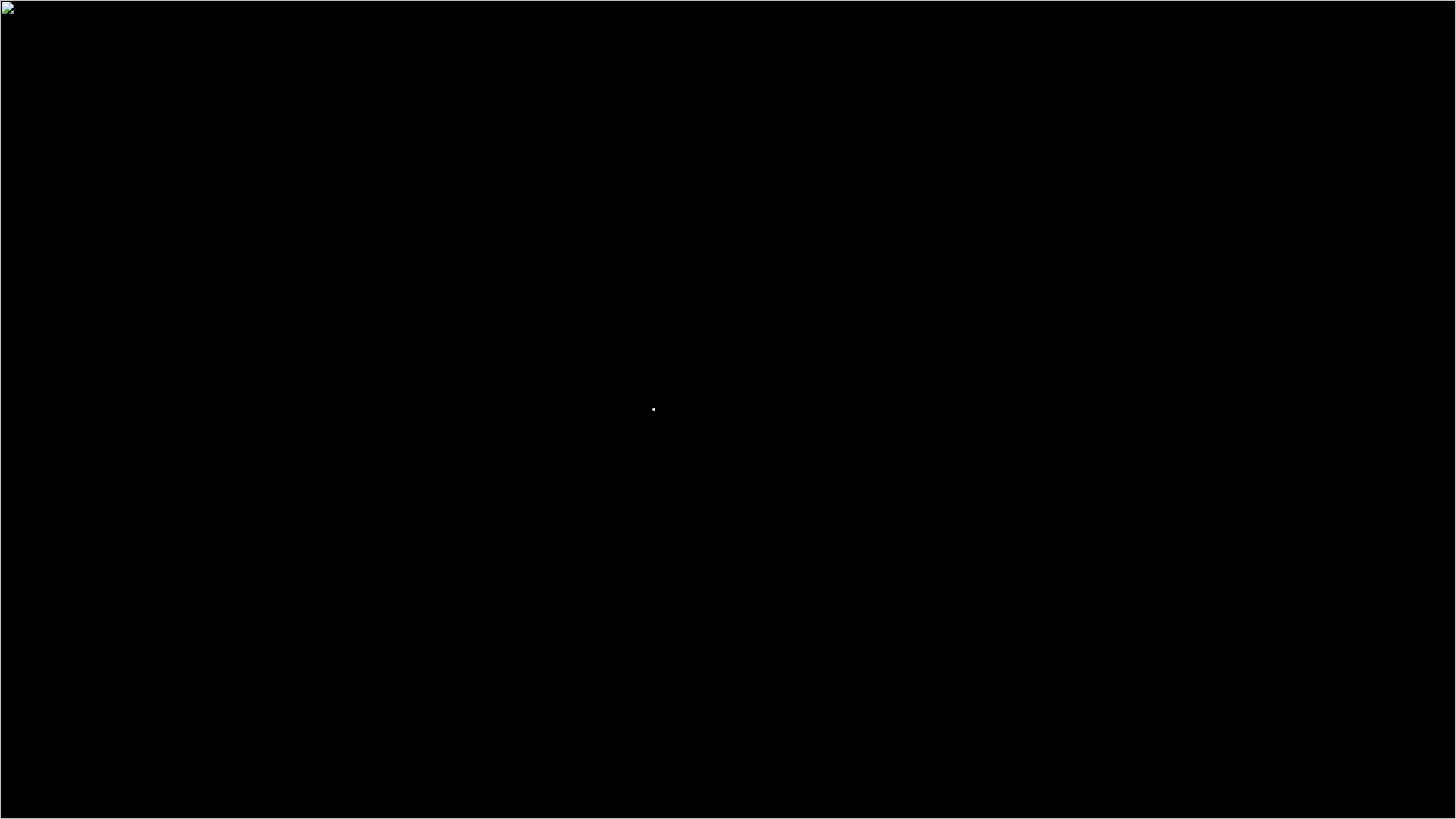 click at bounding box center [728, 410] 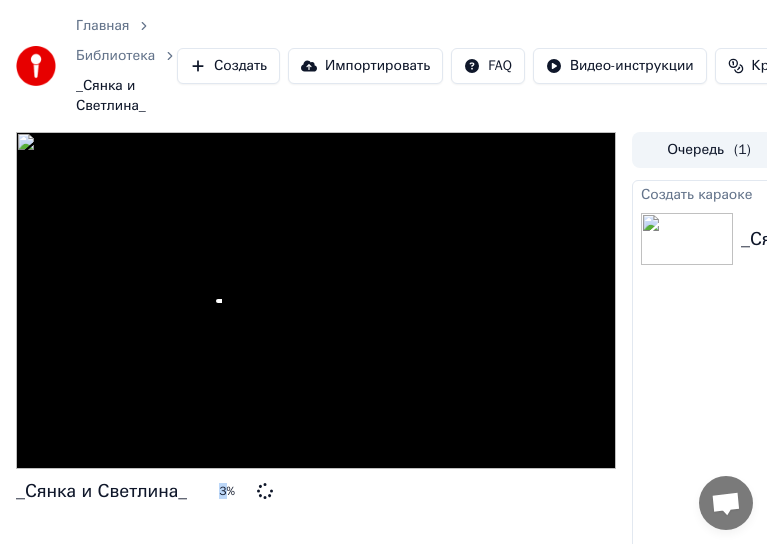 click at bounding box center (687, 239) 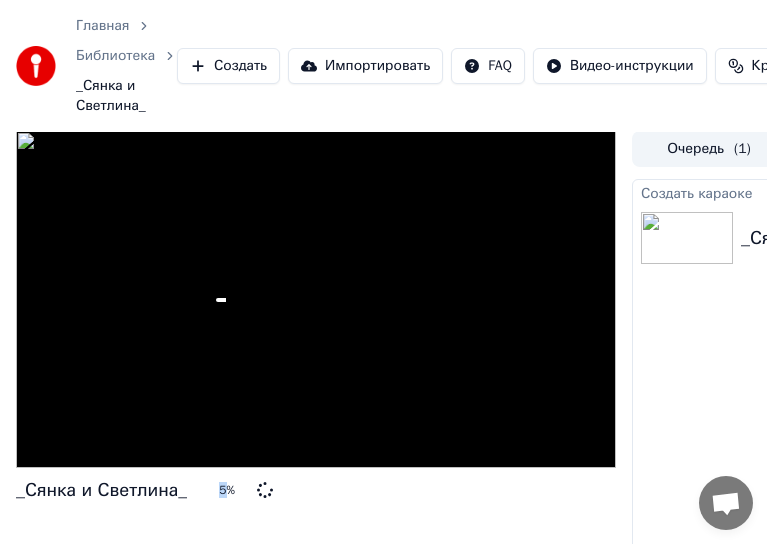 scroll, scrollTop: 0, scrollLeft: 0, axis: both 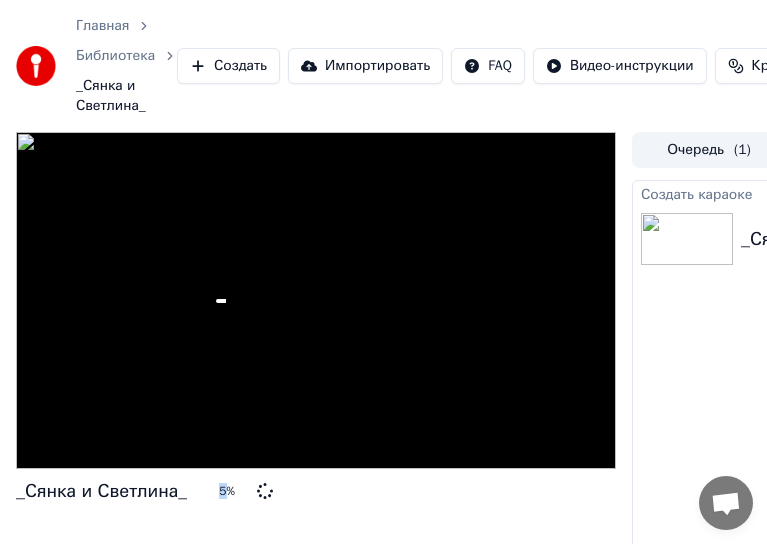 click at bounding box center (687, 239) 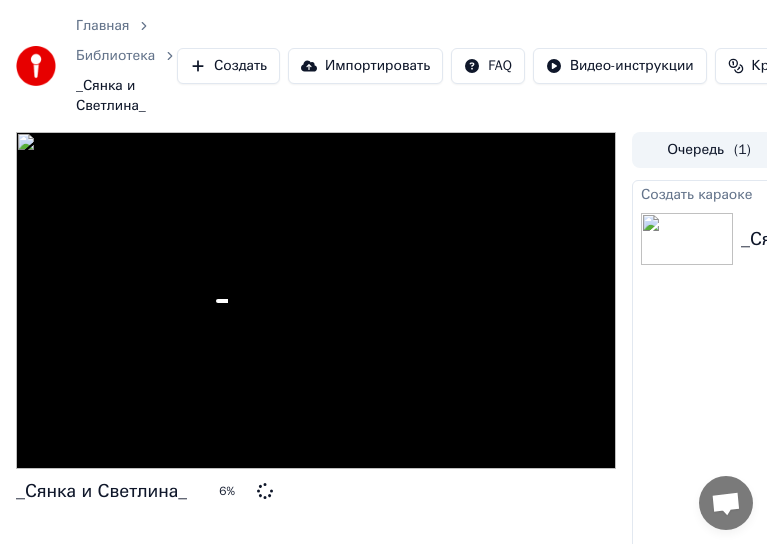 click at bounding box center (316, 301) 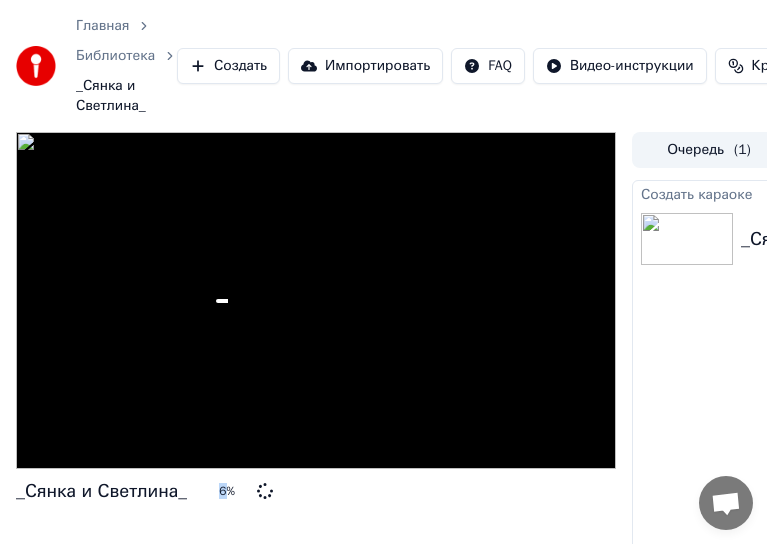 click at bounding box center (316, 301) 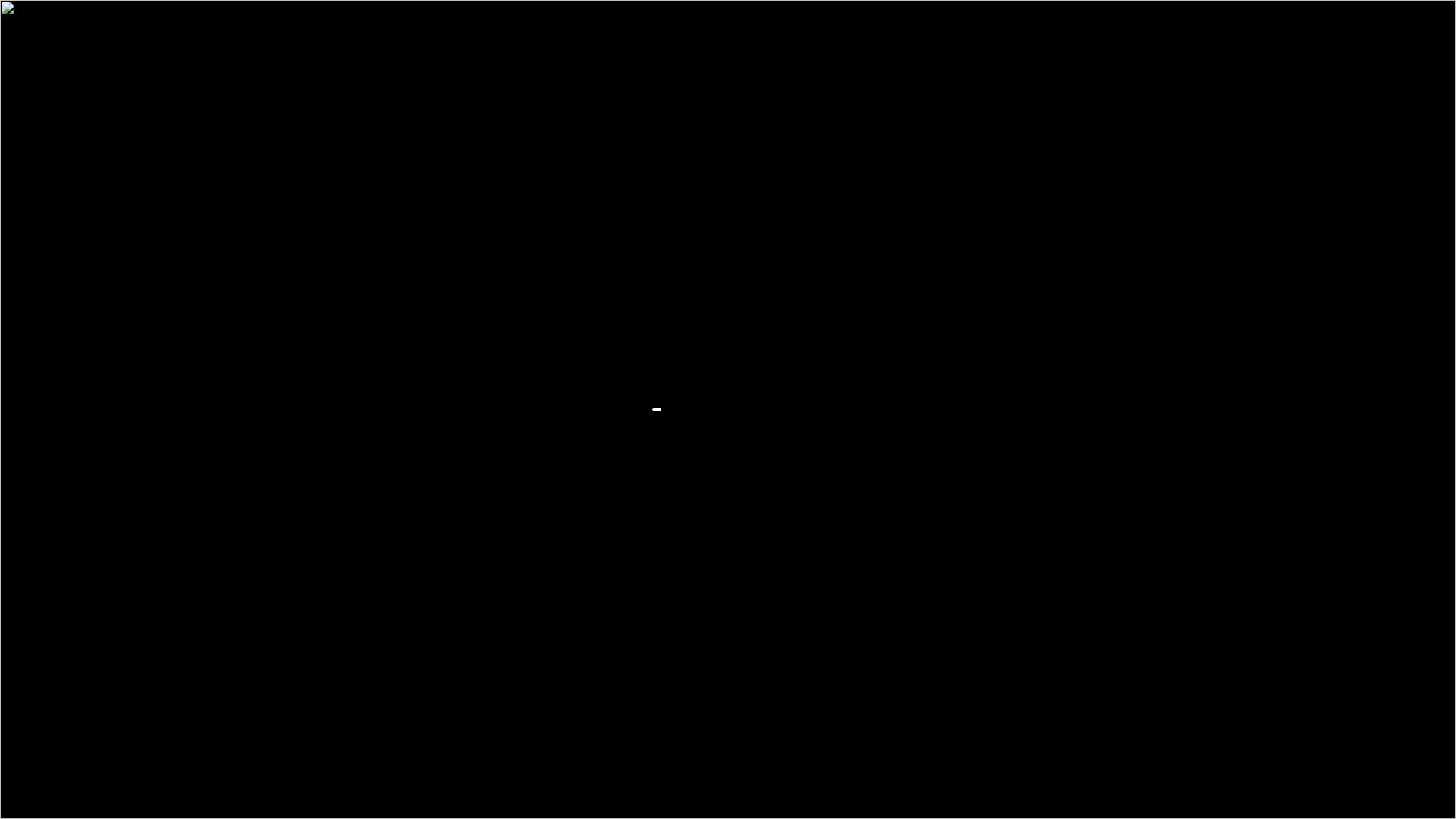 click at bounding box center [728, 410] 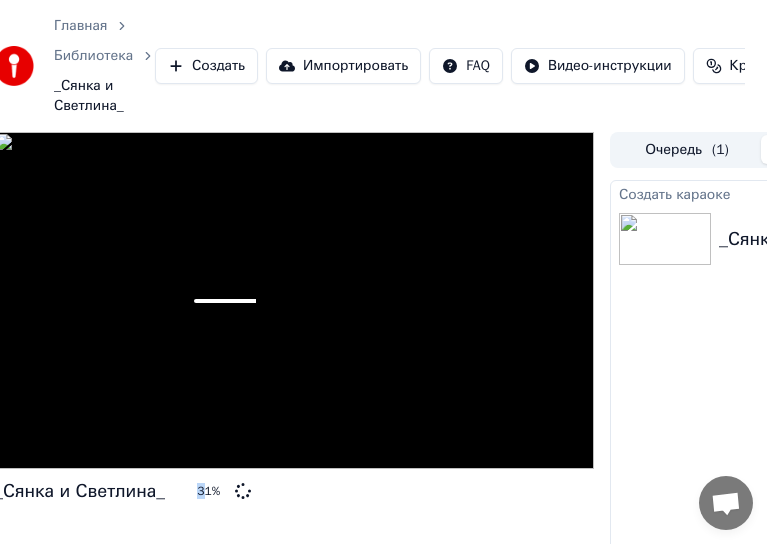 scroll, scrollTop: 0, scrollLeft: 0, axis: both 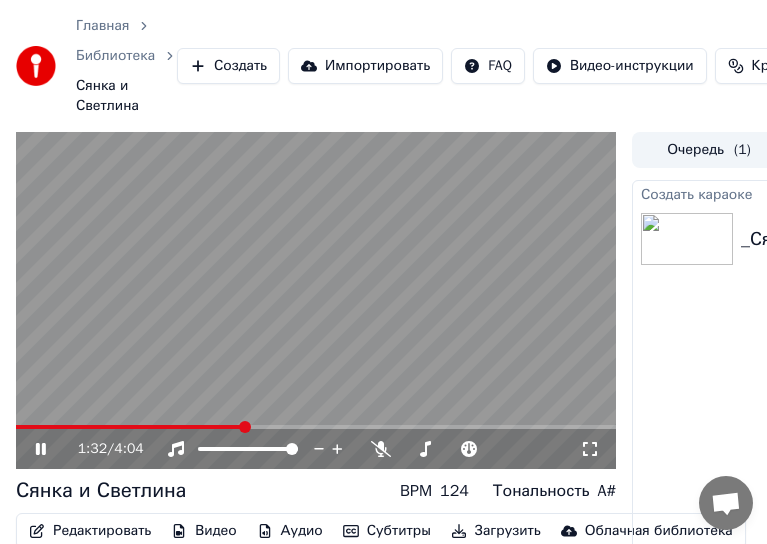 click at bounding box center (316, 301) 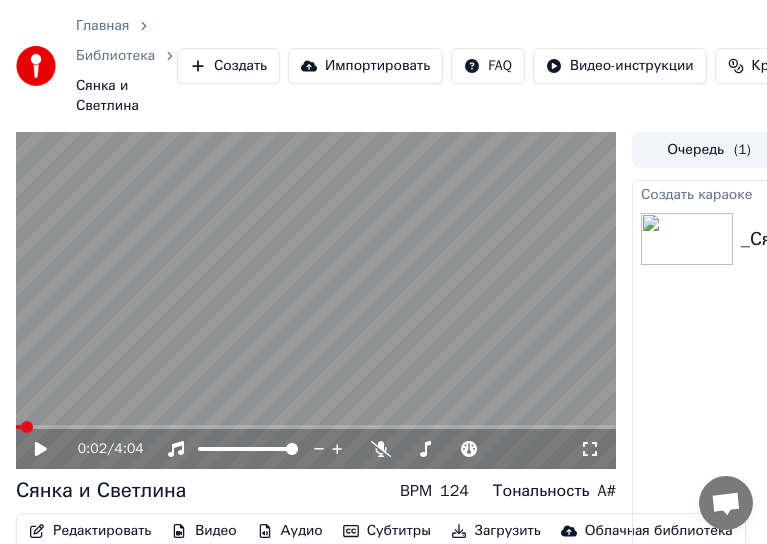 click at bounding box center [18, 427] 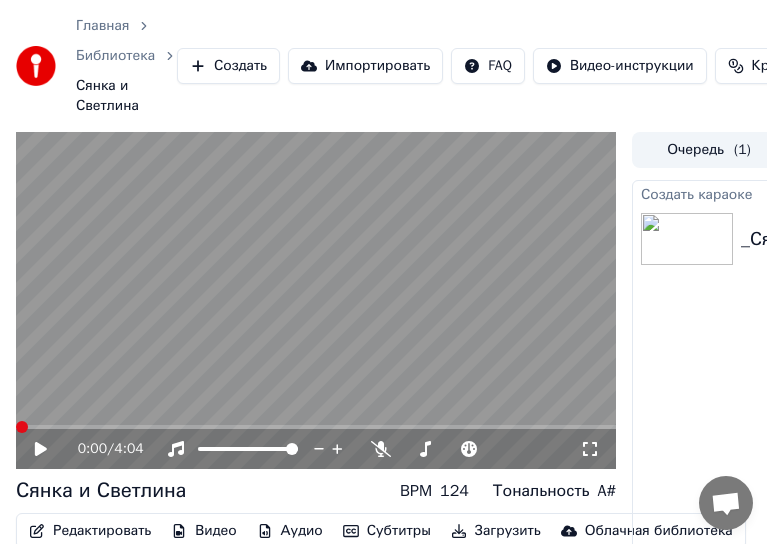 click at bounding box center (22, 427) 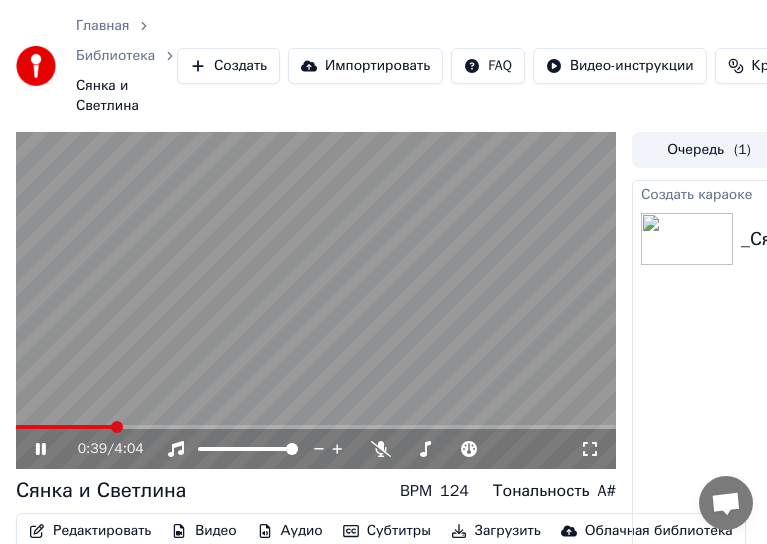 click 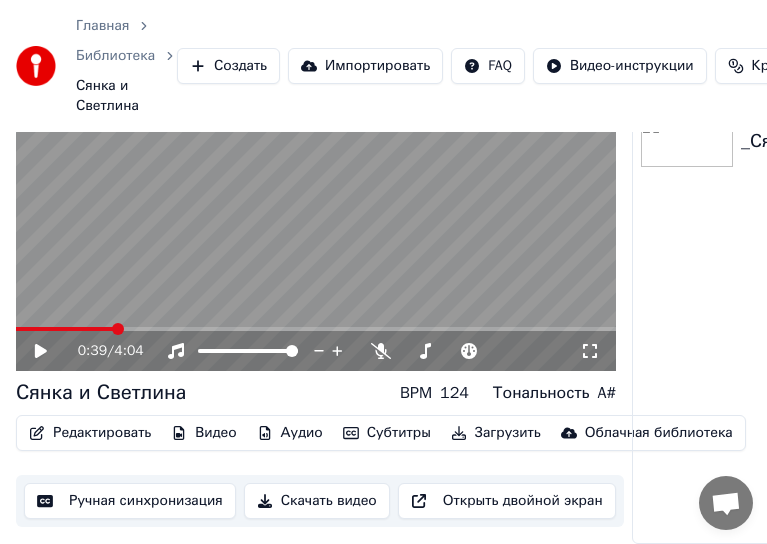 scroll, scrollTop: 113, scrollLeft: 0, axis: vertical 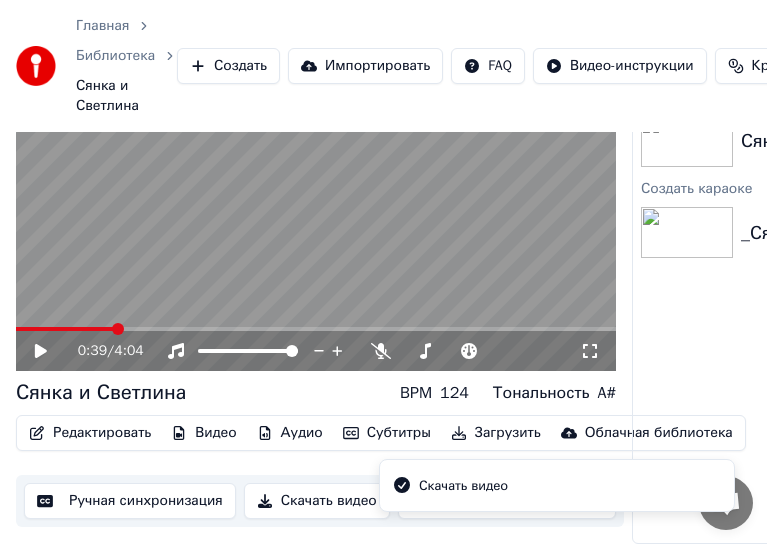 click at bounding box center [687, 233] 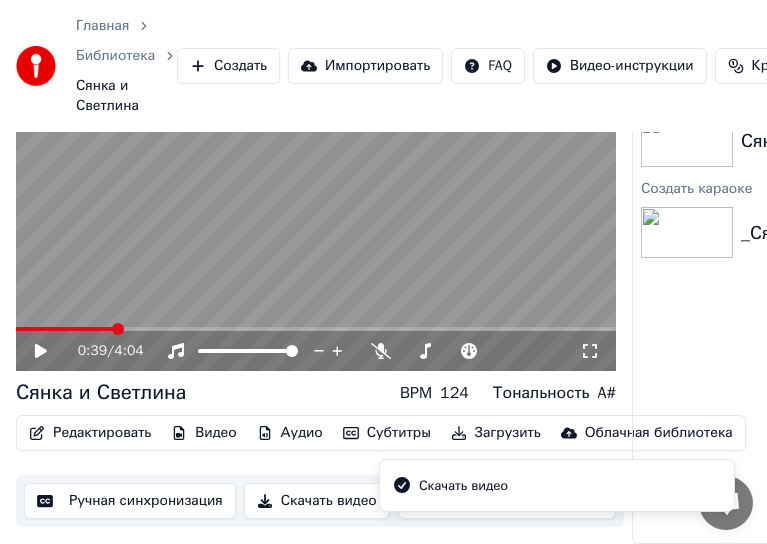 scroll, scrollTop: 9, scrollLeft: 0, axis: vertical 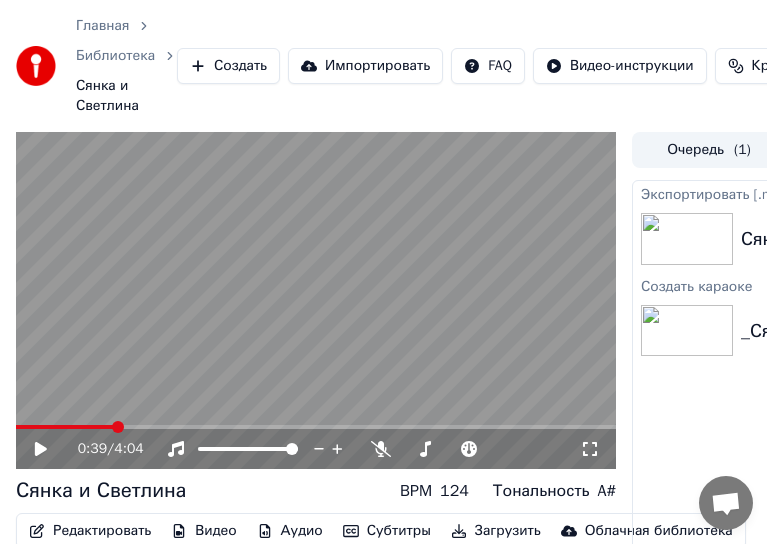 click at bounding box center (687, 331) 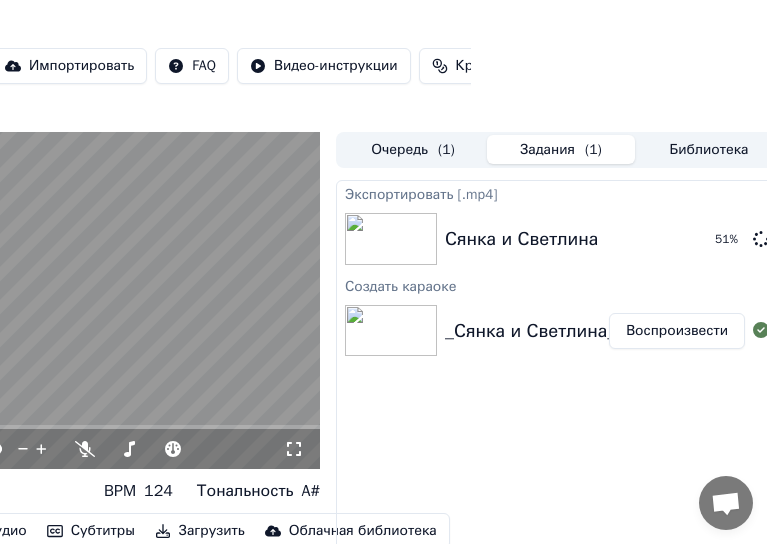 scroll, scrollTop: 0, scrollLeft: 315, axis: horizontal 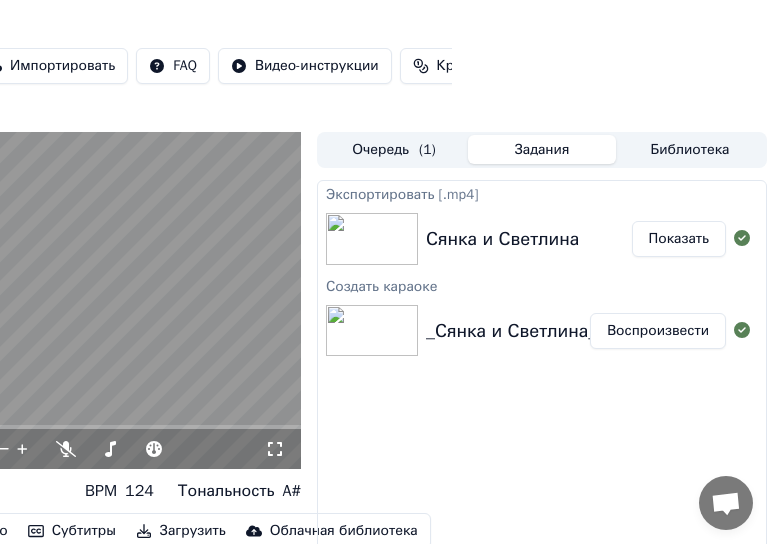 click on "Показать" at bounding box center (679, 239) 